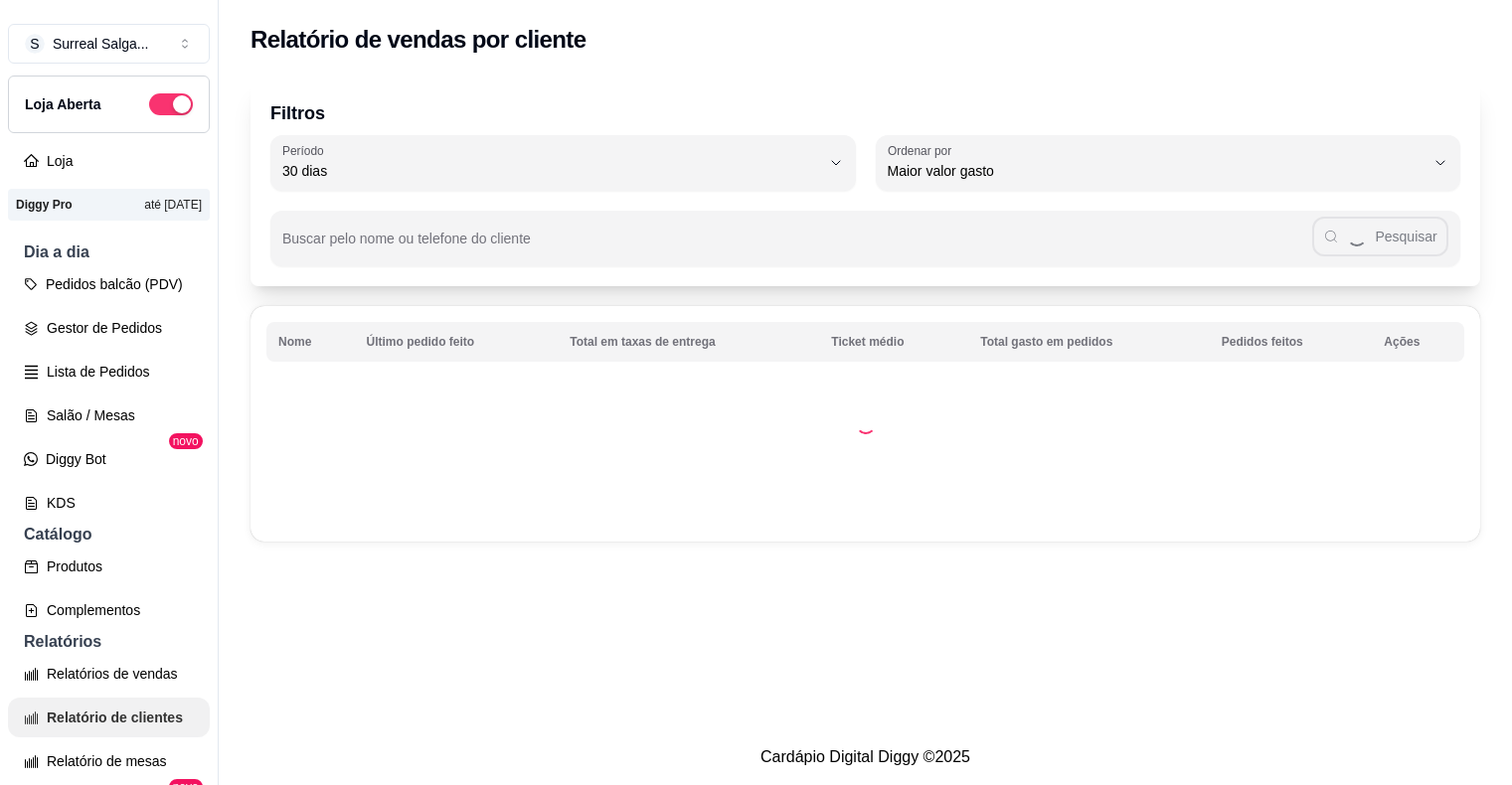 select on "30" 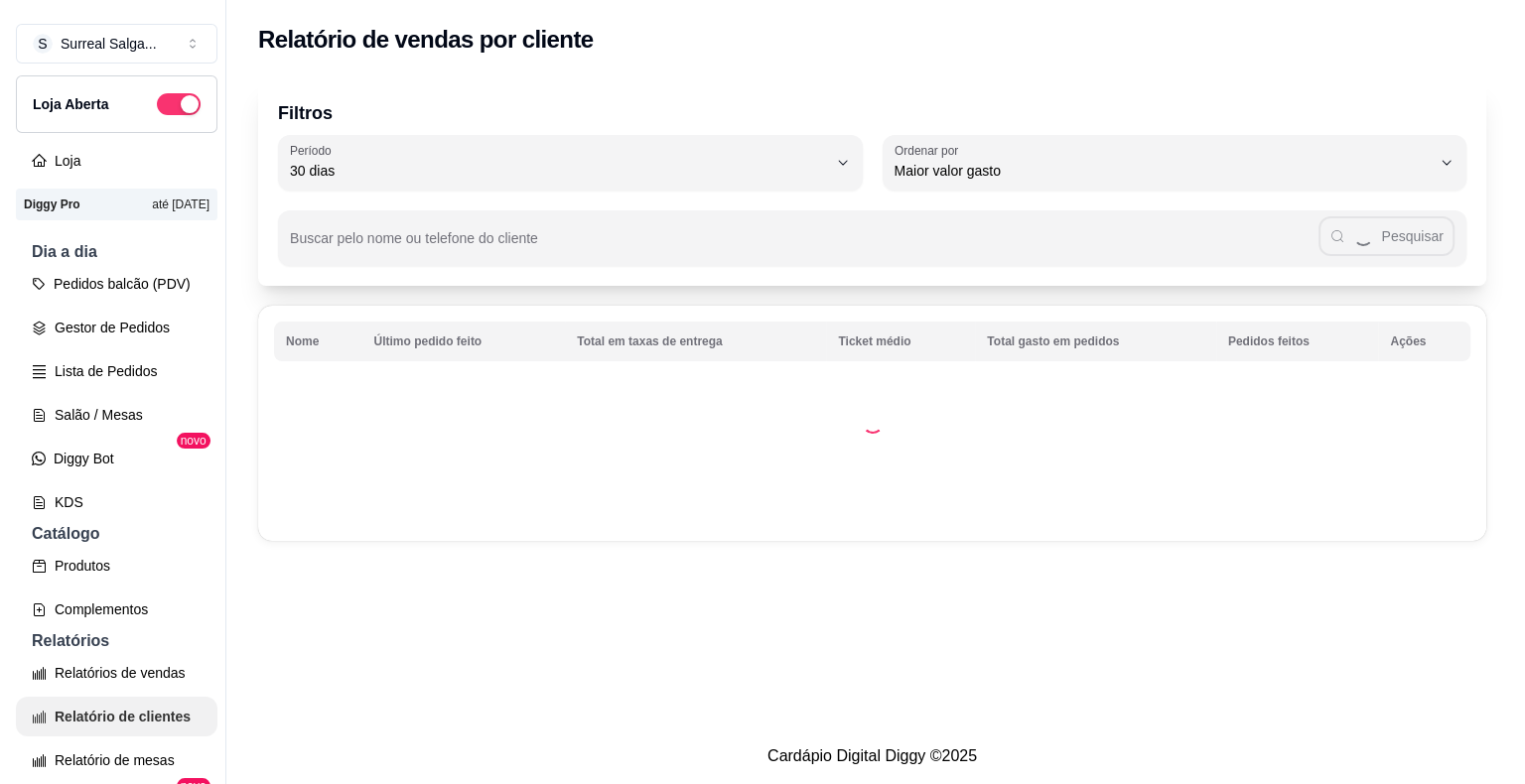 scroll, scrollTop: 335, scrollLeft: 0, axis: vertical 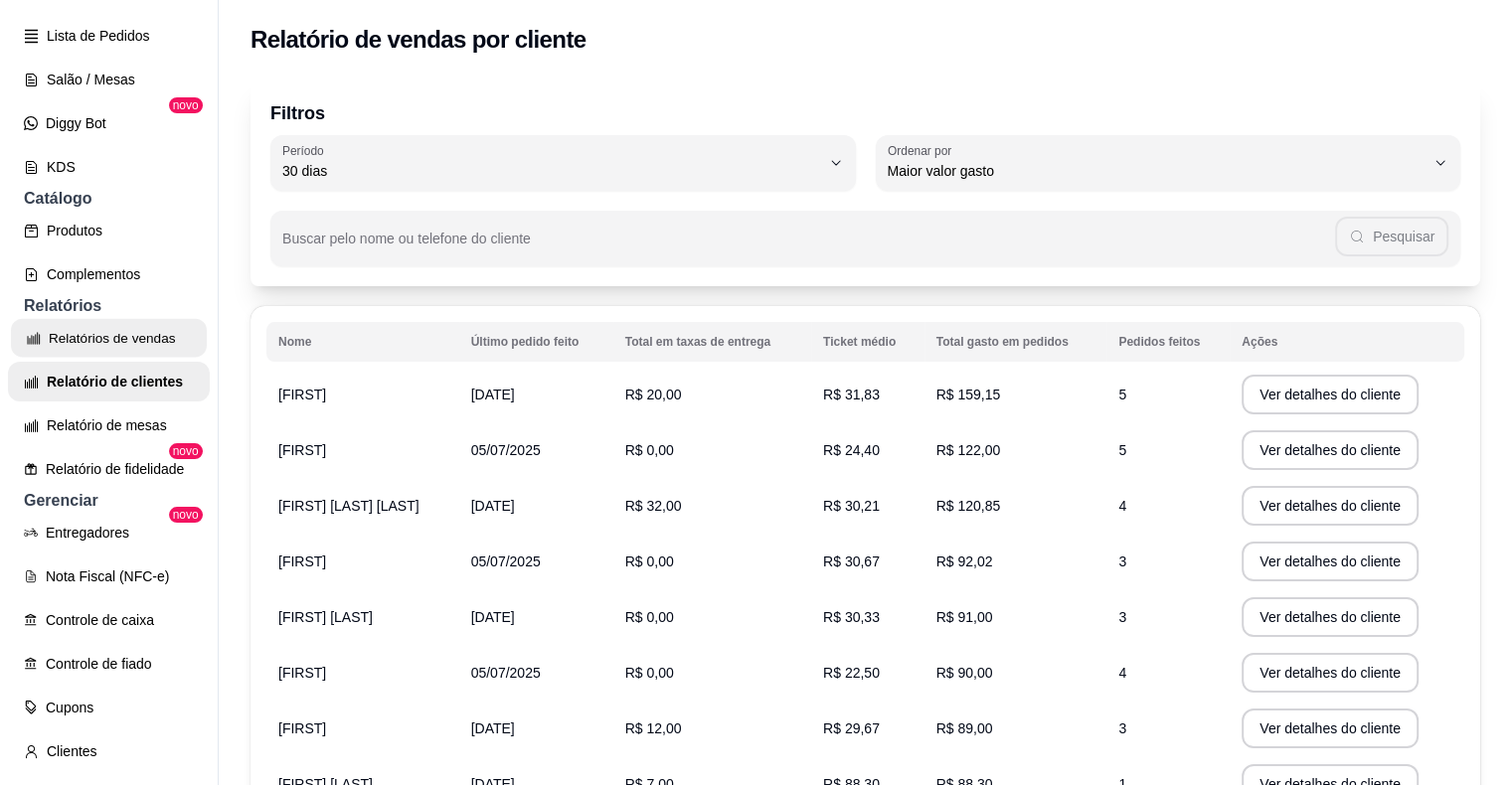 click on "Relatórios de vendas" at bounding box center (108, 338) 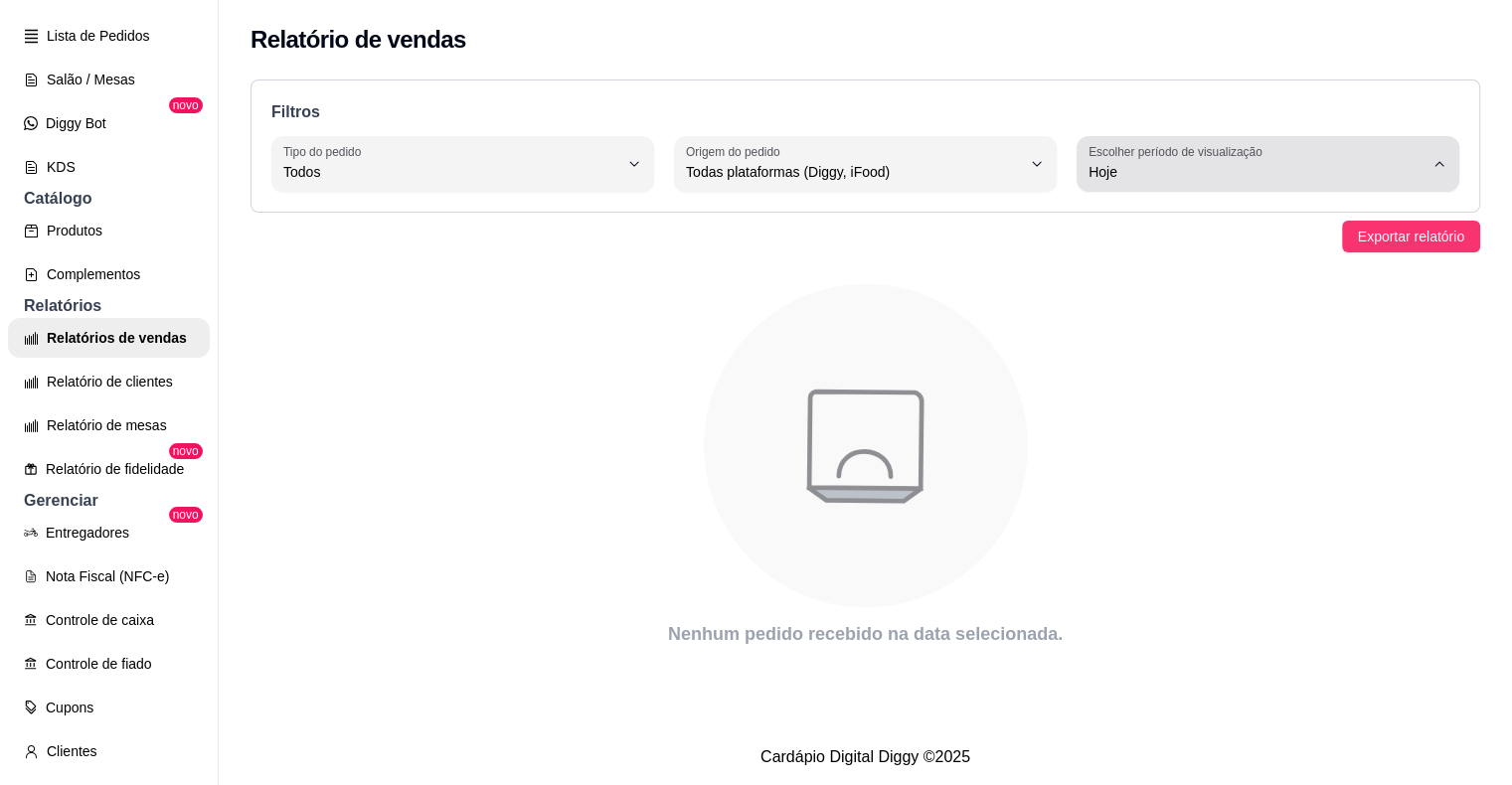click 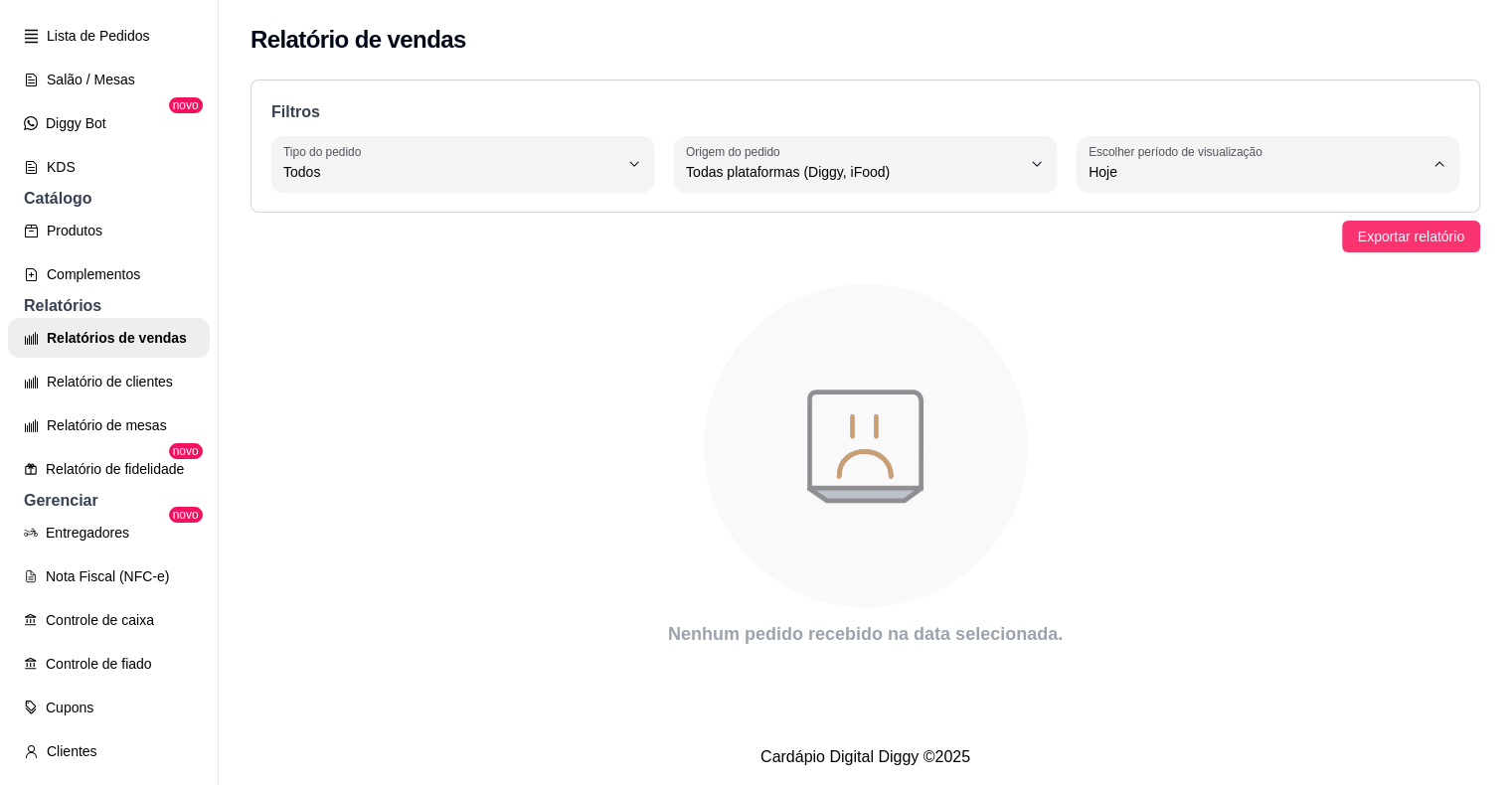 click on "Ontem" at bounding box center [1246, 250] 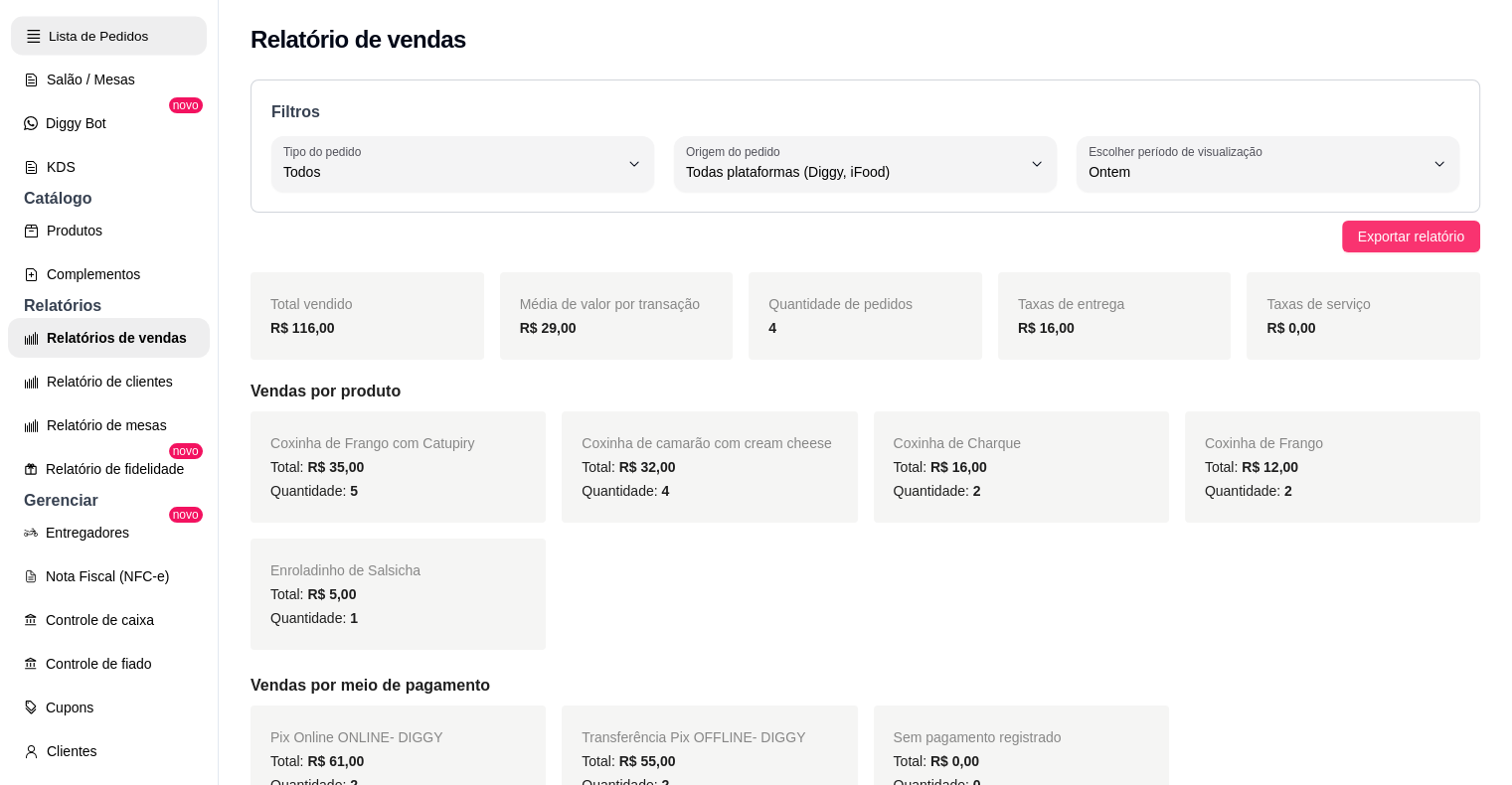 click on "Lista de Pedidos" at bounding box center [108, 36] 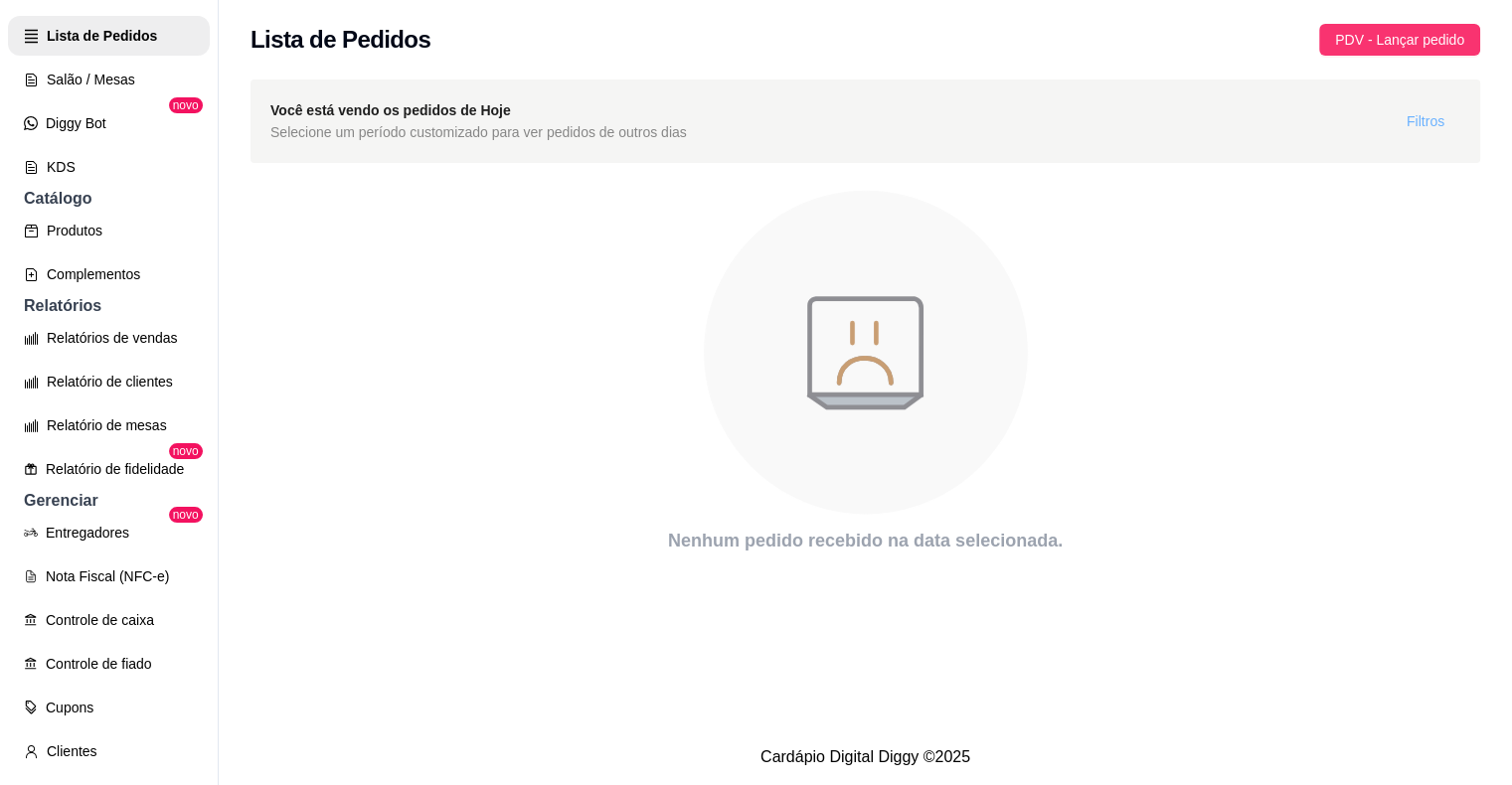 click on "Filtros" at bounding box center [1426, 121] 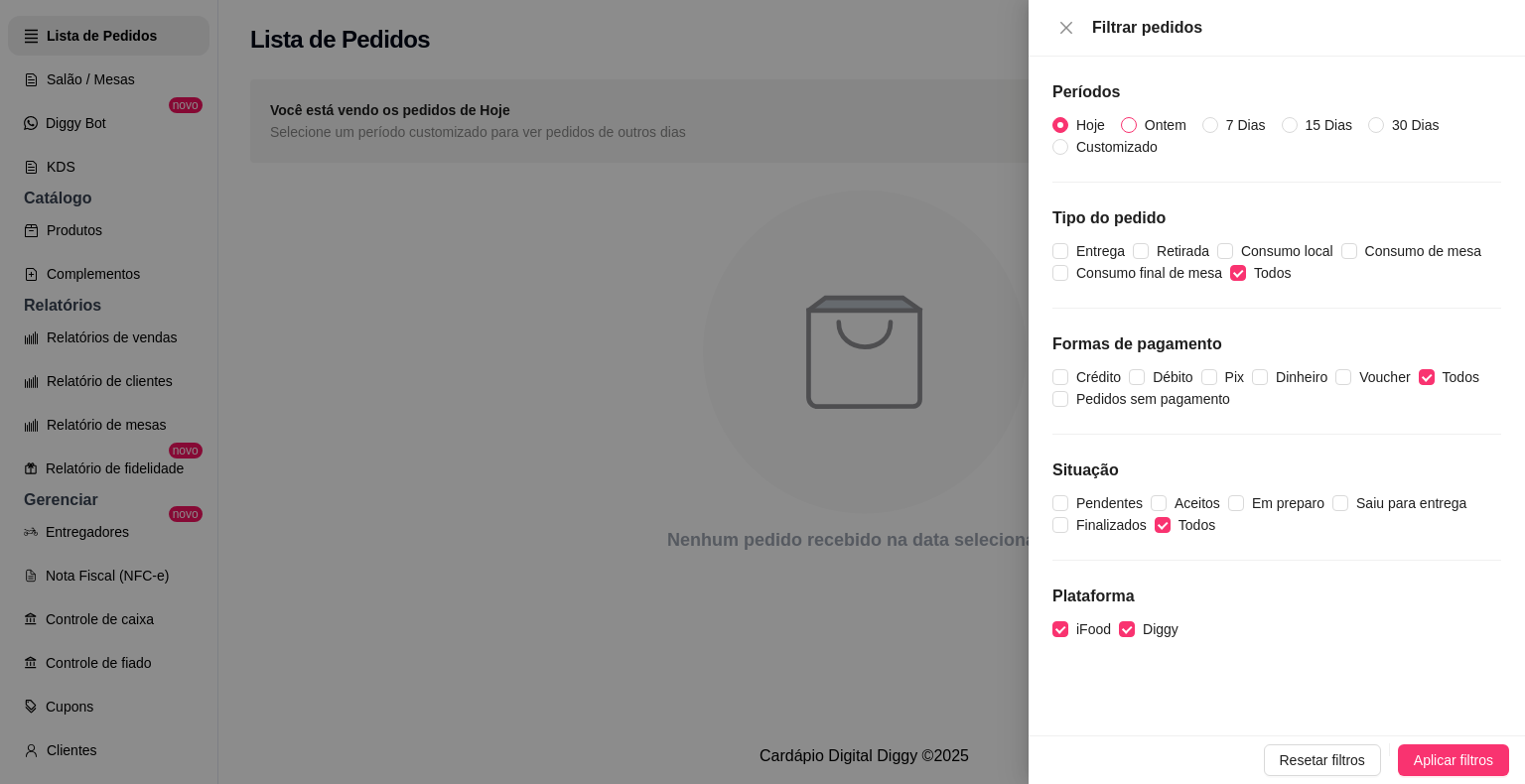 click on "Ontem" at bounding box center (1166, 125) 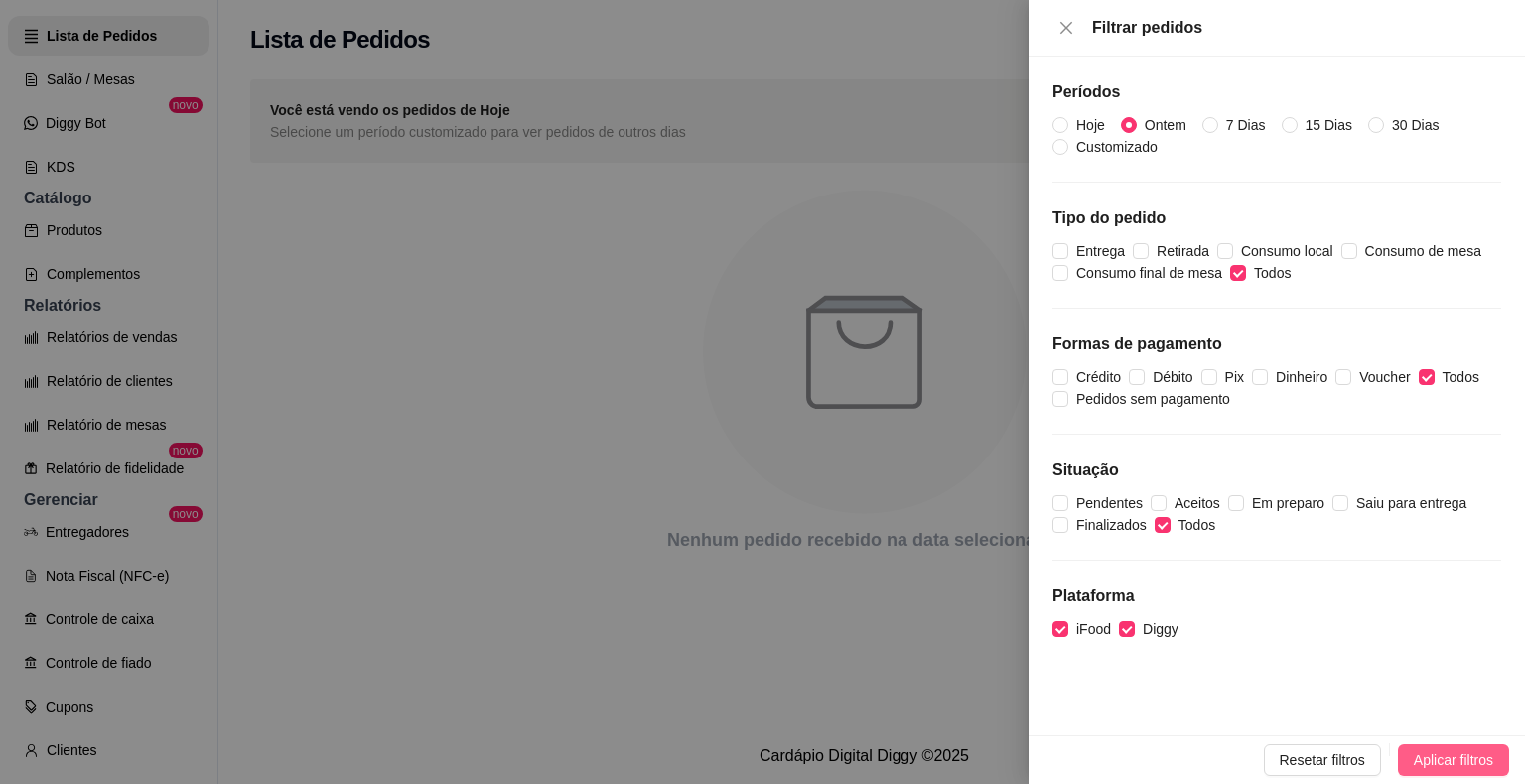 click on "Aplicar filtros" at bounding box center [1454, 760] 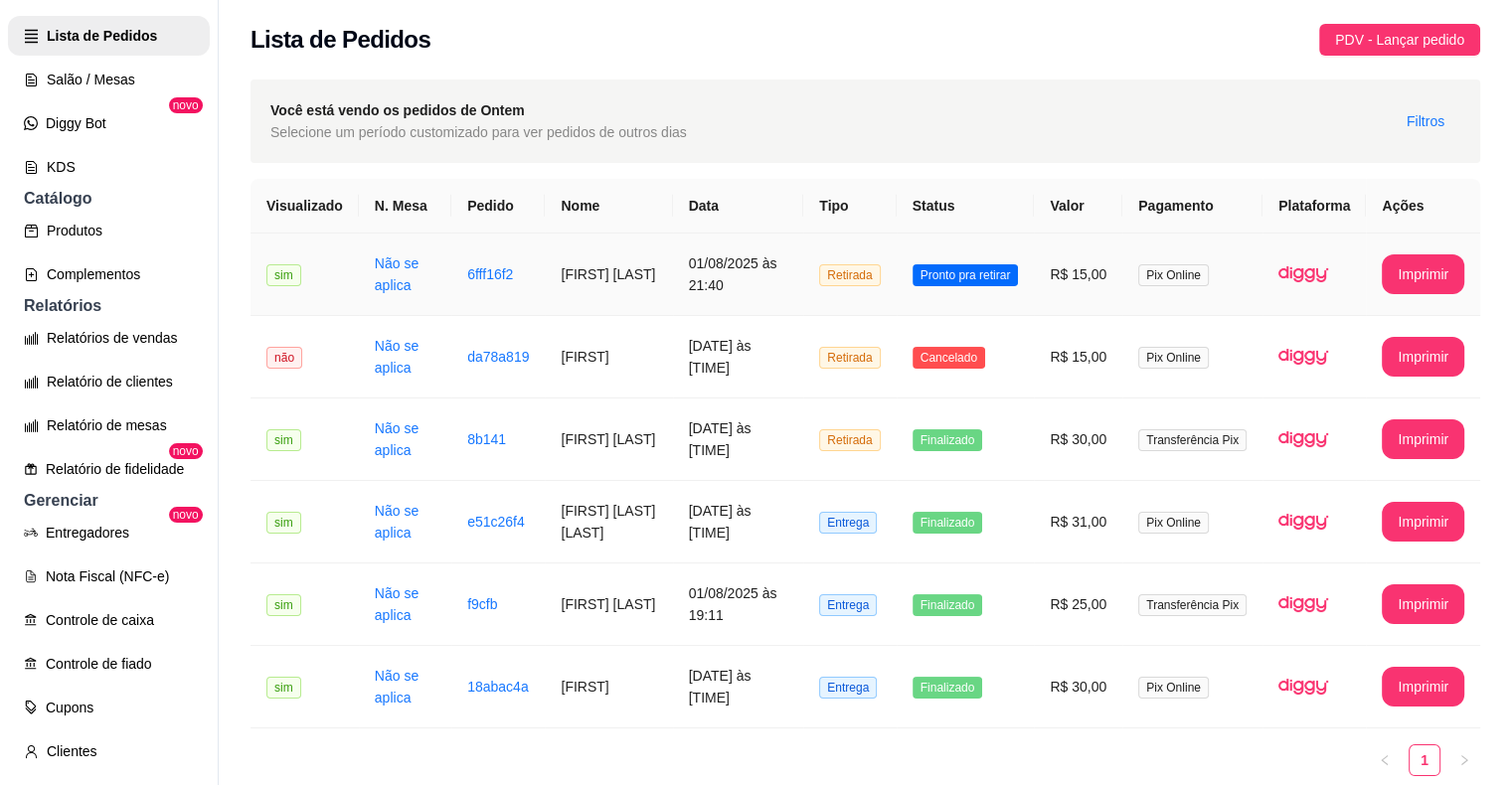 click on "Pronto pra retirar" at bounding box center (965, 275) 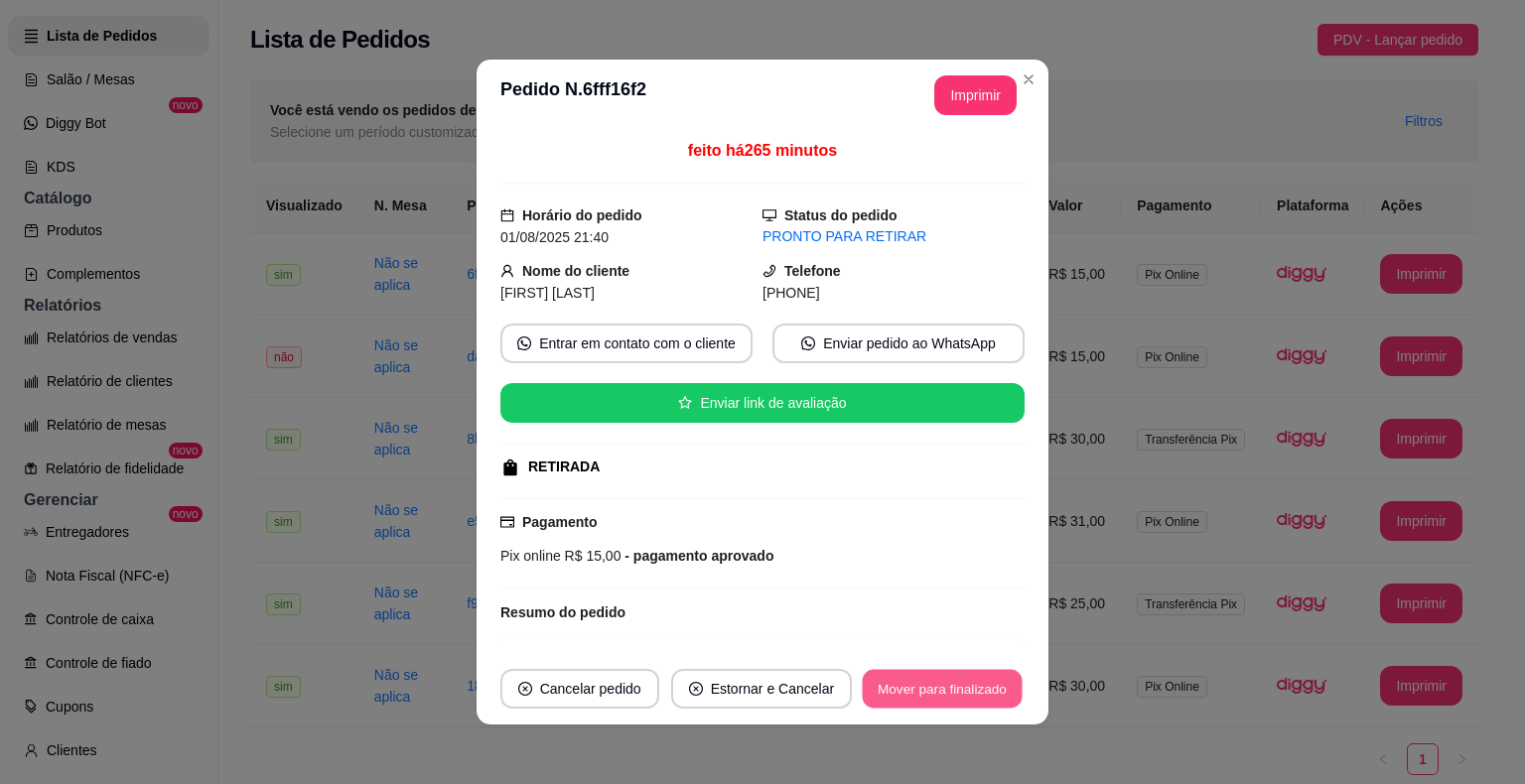 click on "Mover para finalizado" at bounding box center (942, 689) 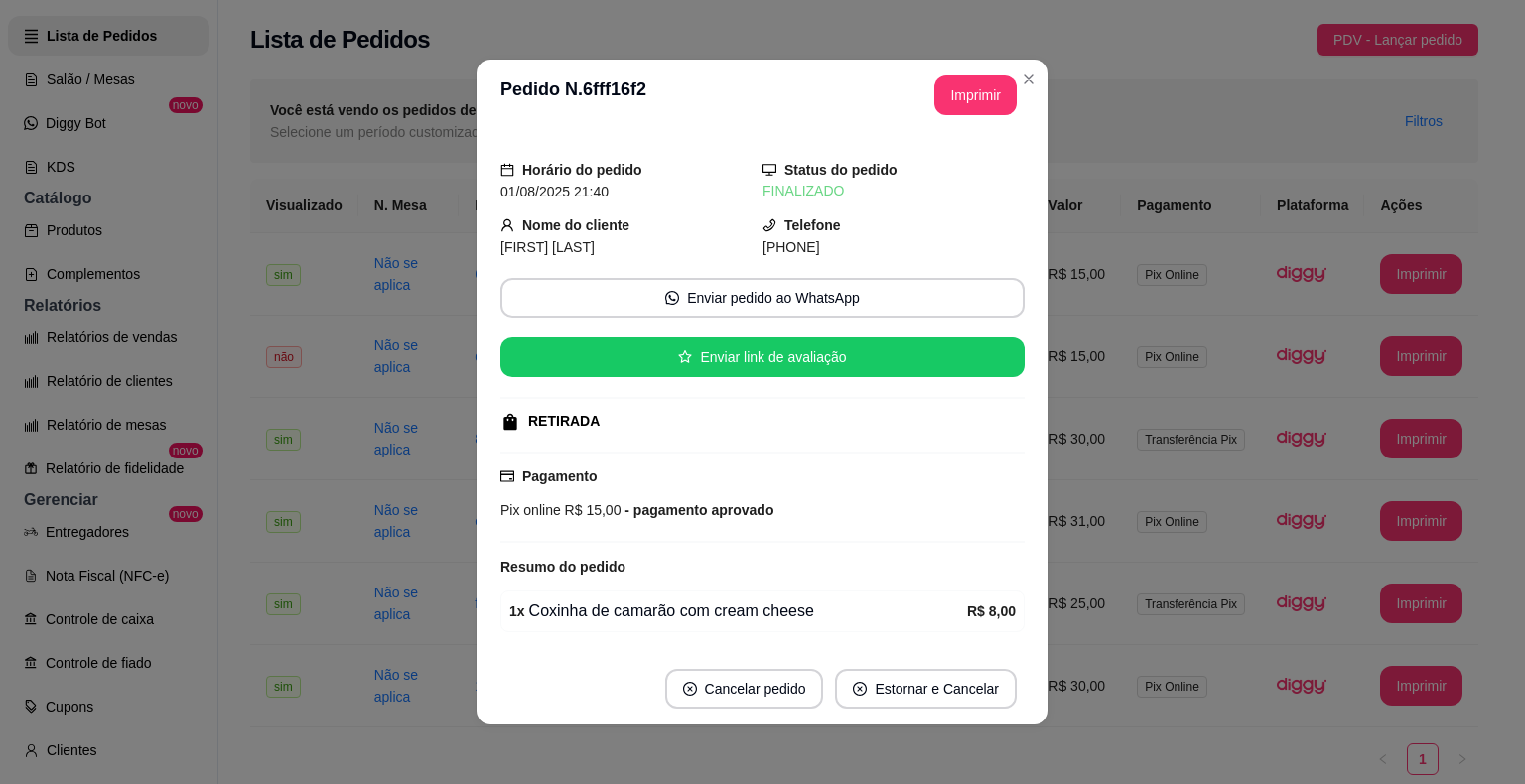 scroll, scrollTop: 123, scrollLeft: 0, axis: vertical 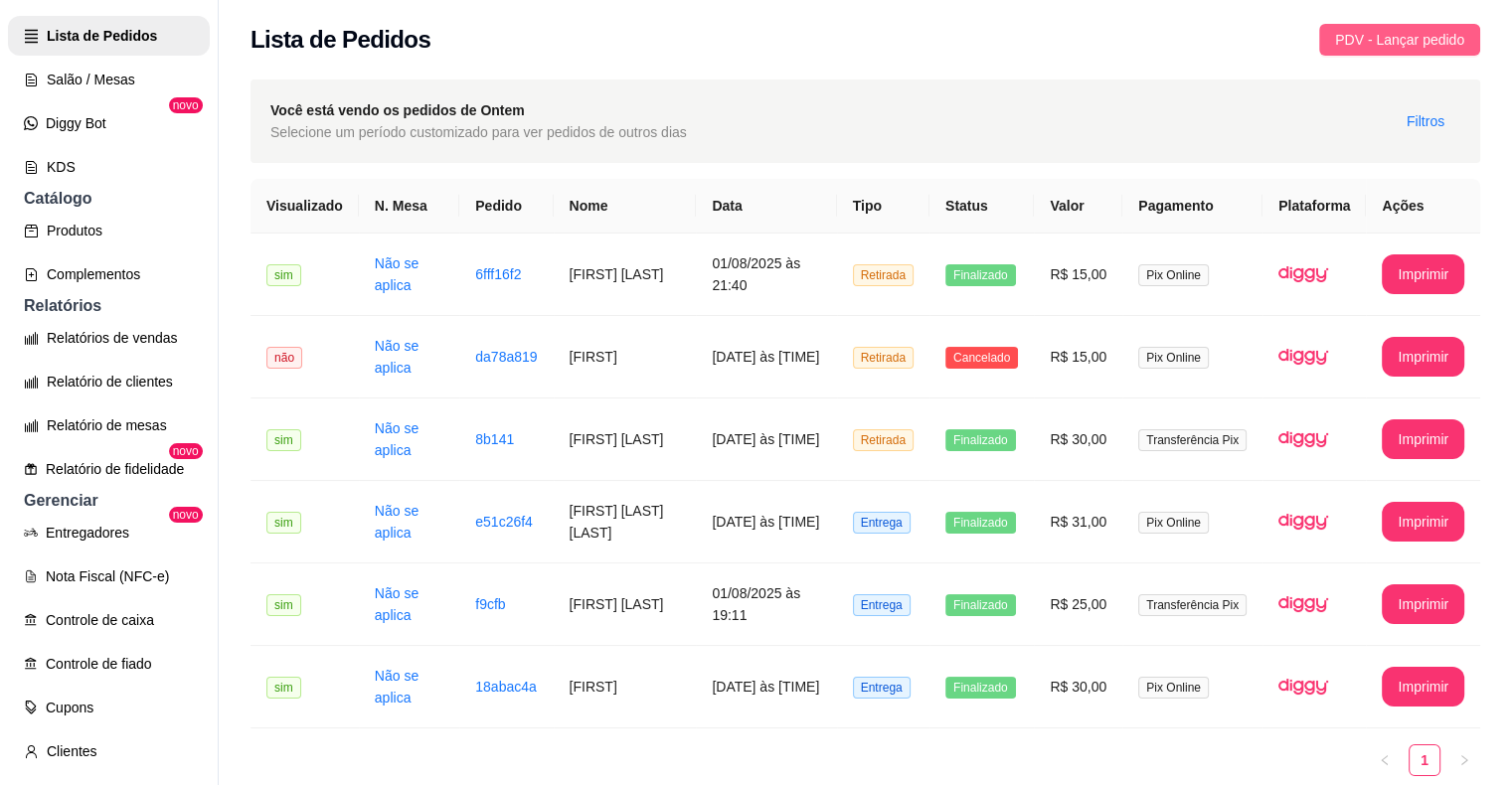 click on "PDV - Lançar pedido" at bounding box center (1400, 40) 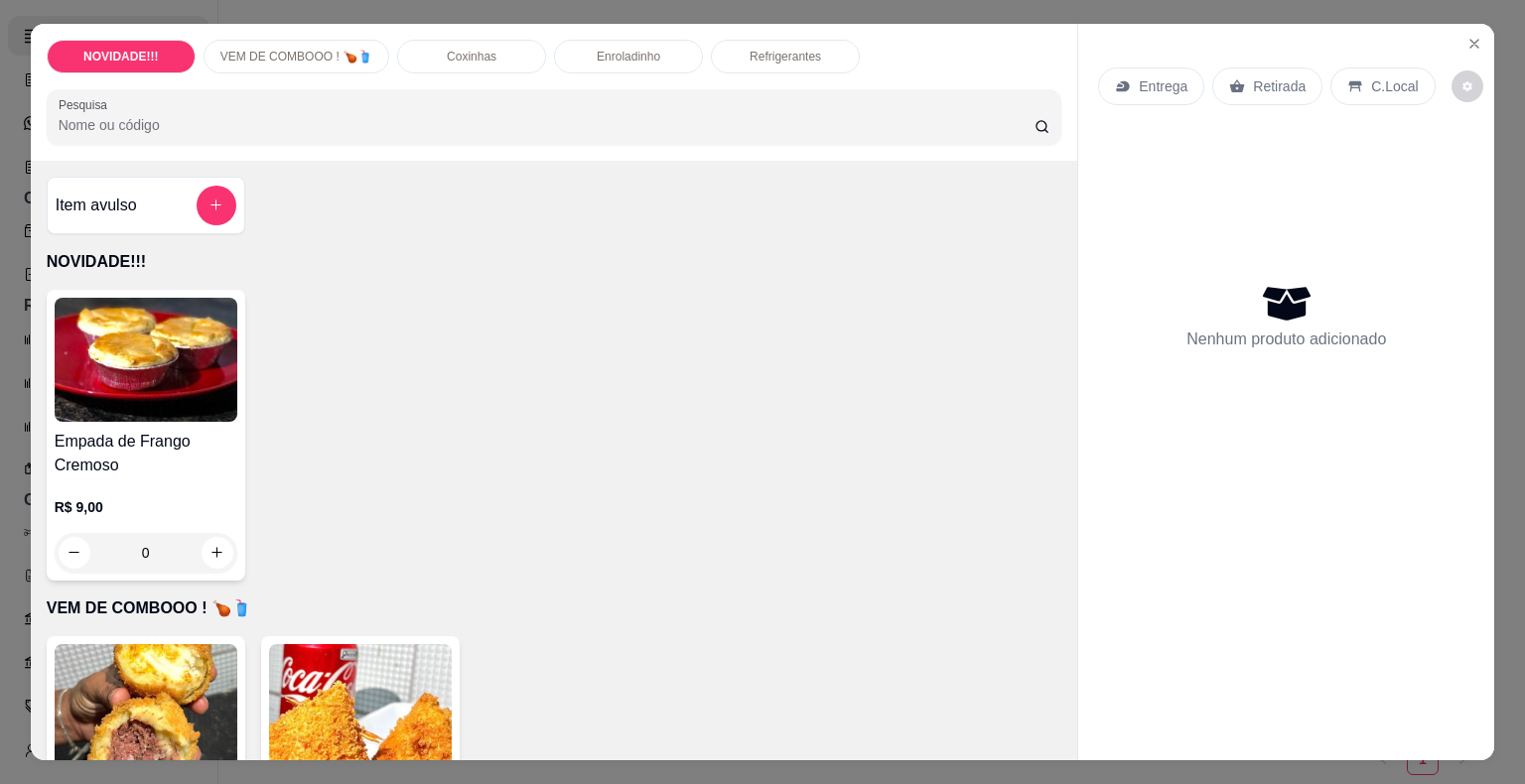 click 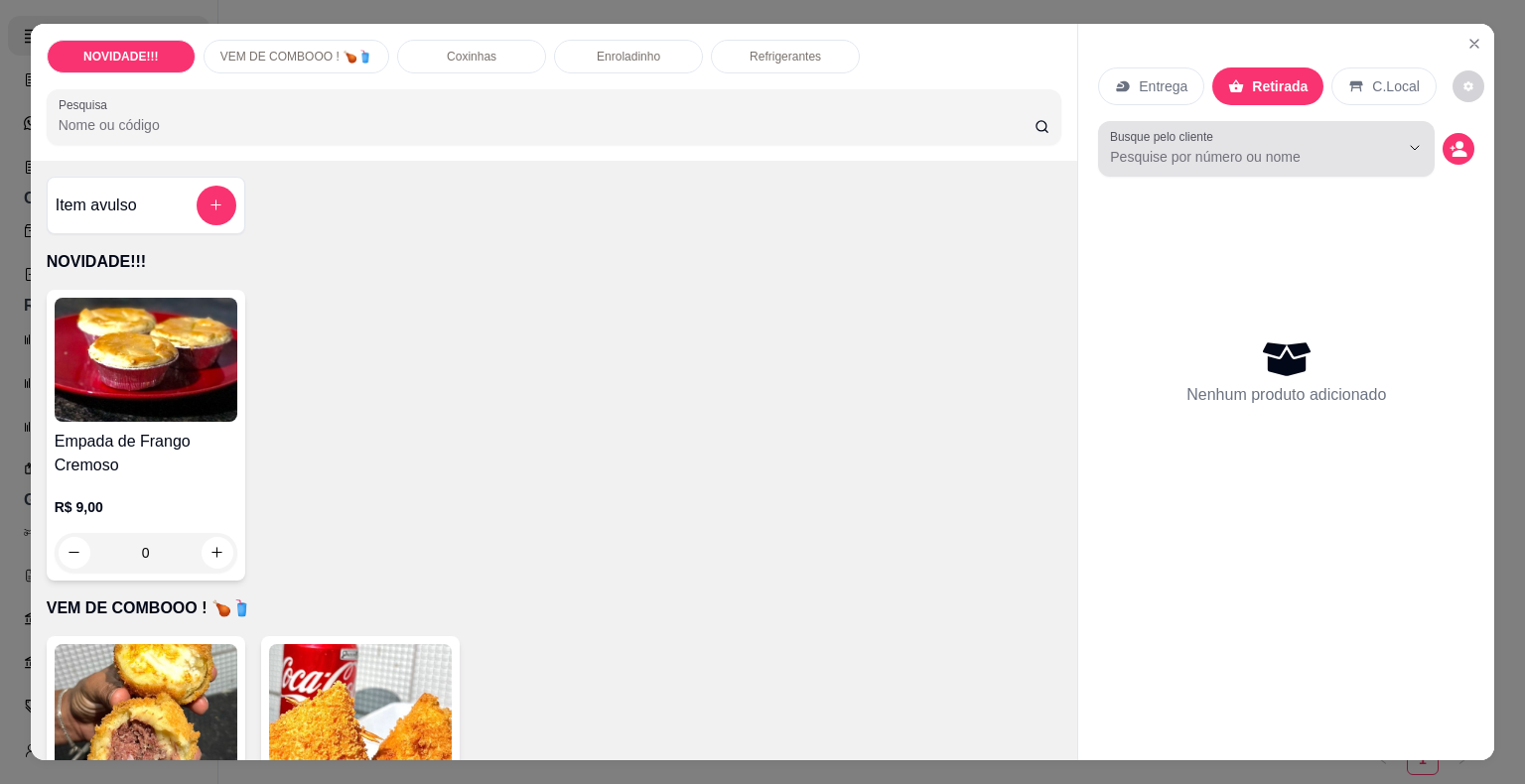 click on "Busque pelo cliente" at bounding box center (1238, 157) 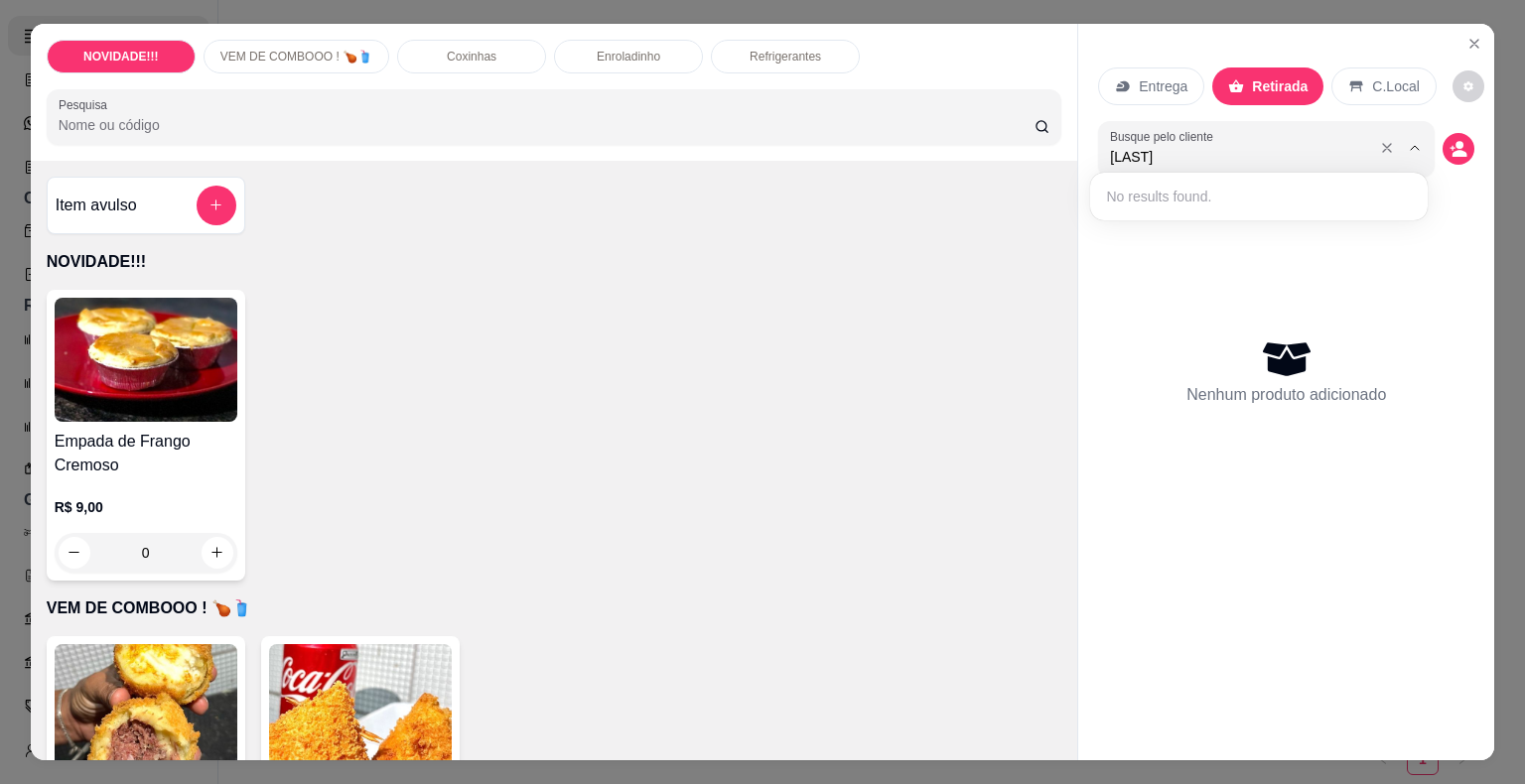 type on "D" 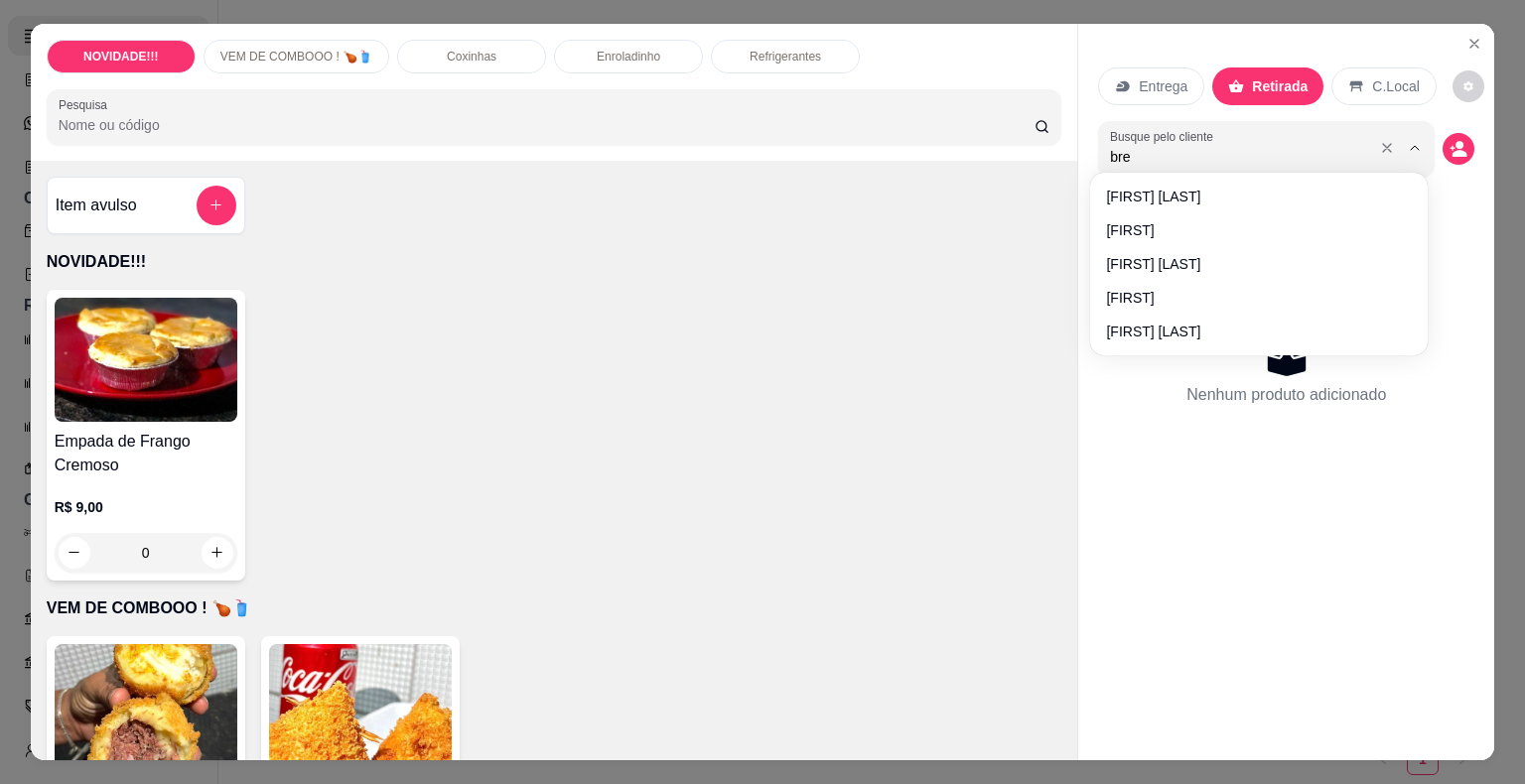 type on "bren" 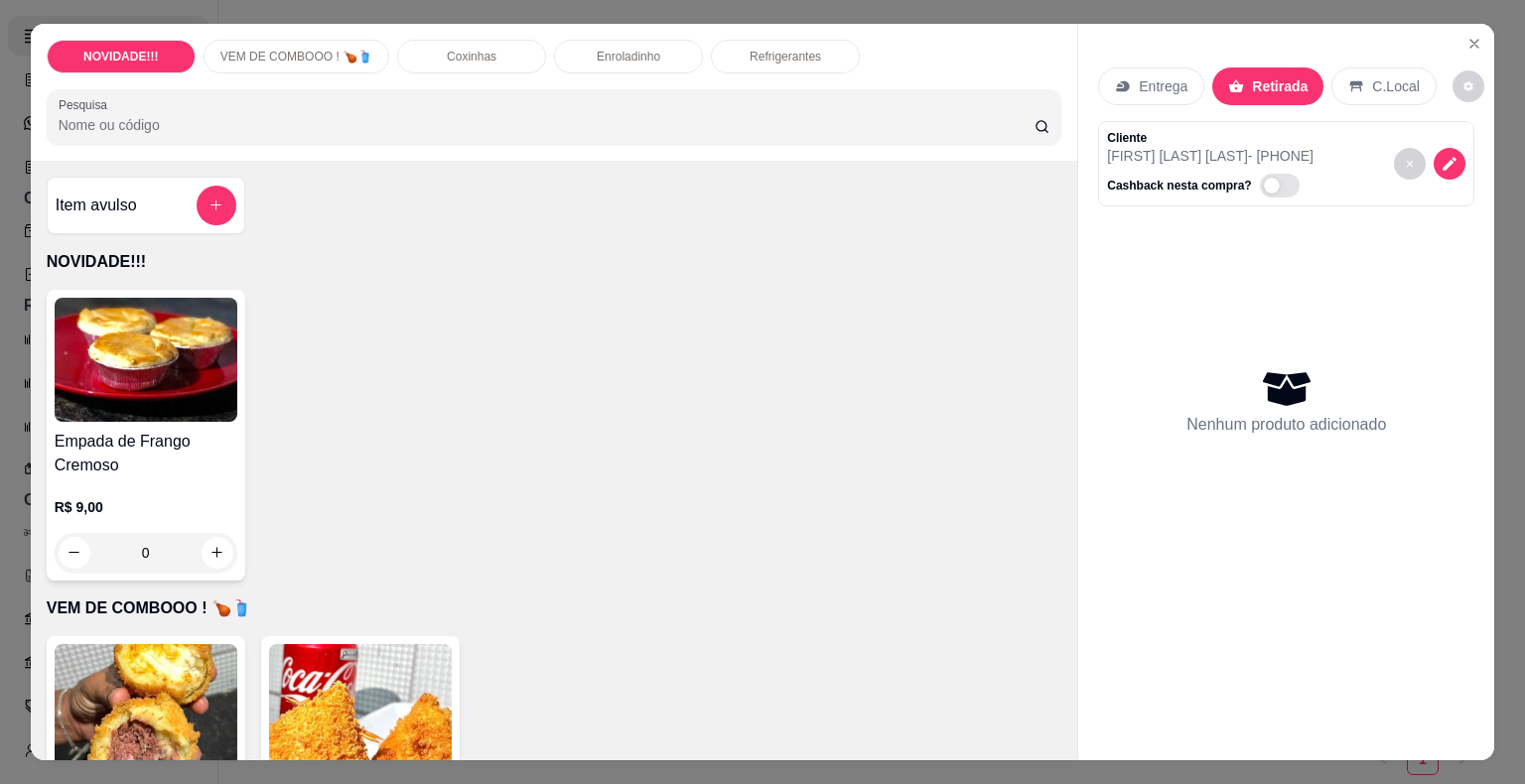 type 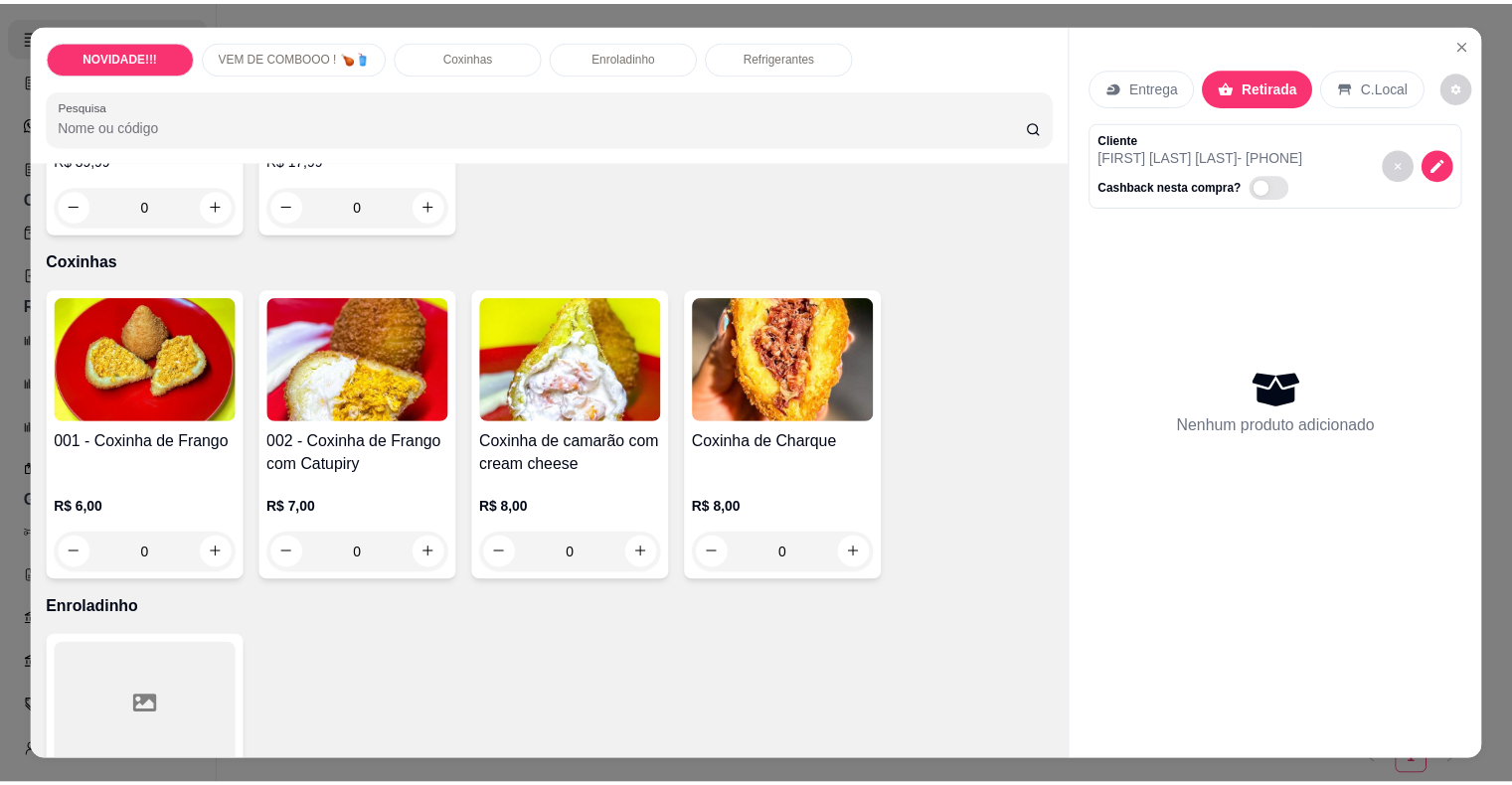 scroll, scrollTop: 755, scrollLeft: 0, axis: vertical 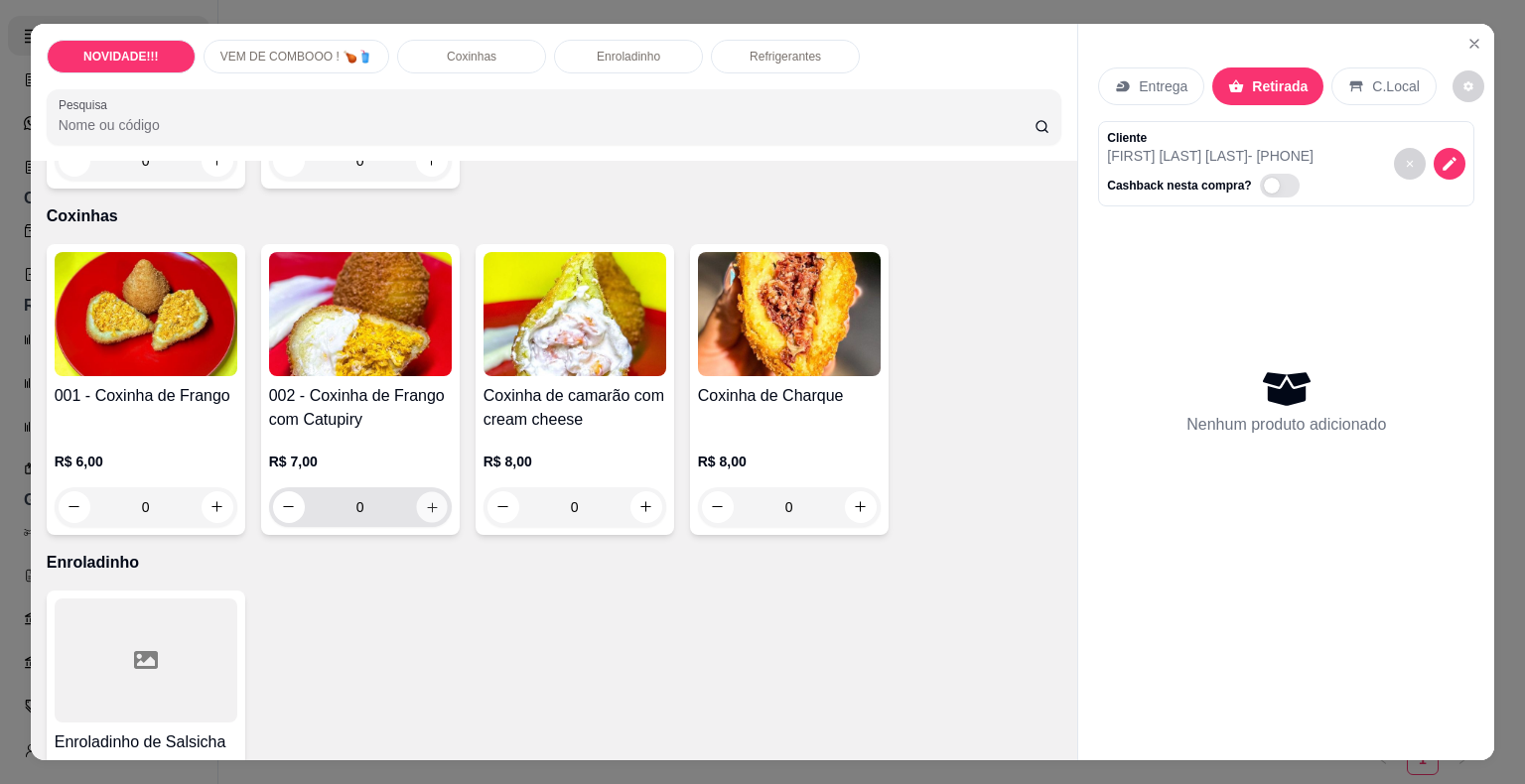 click 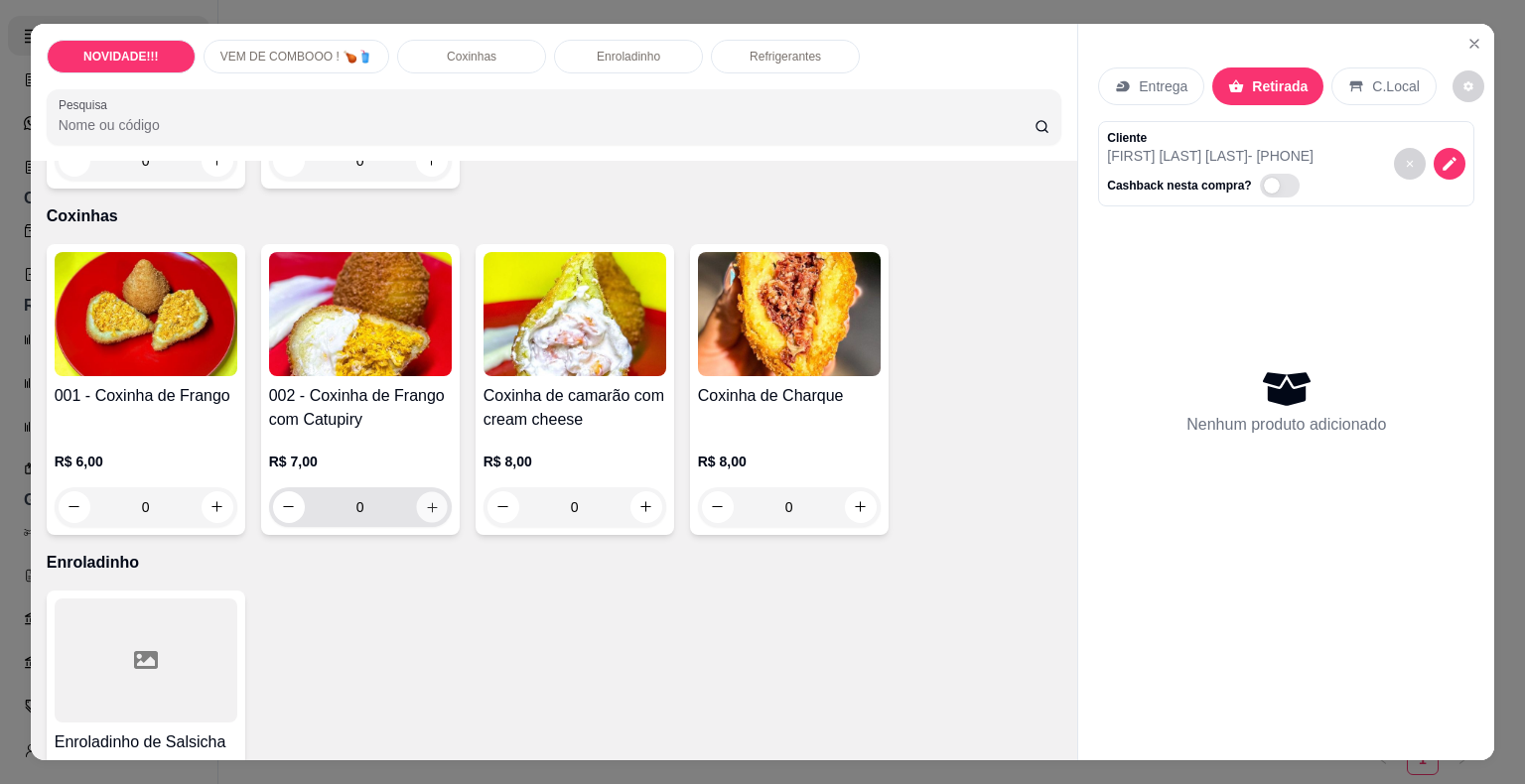 type on "1" 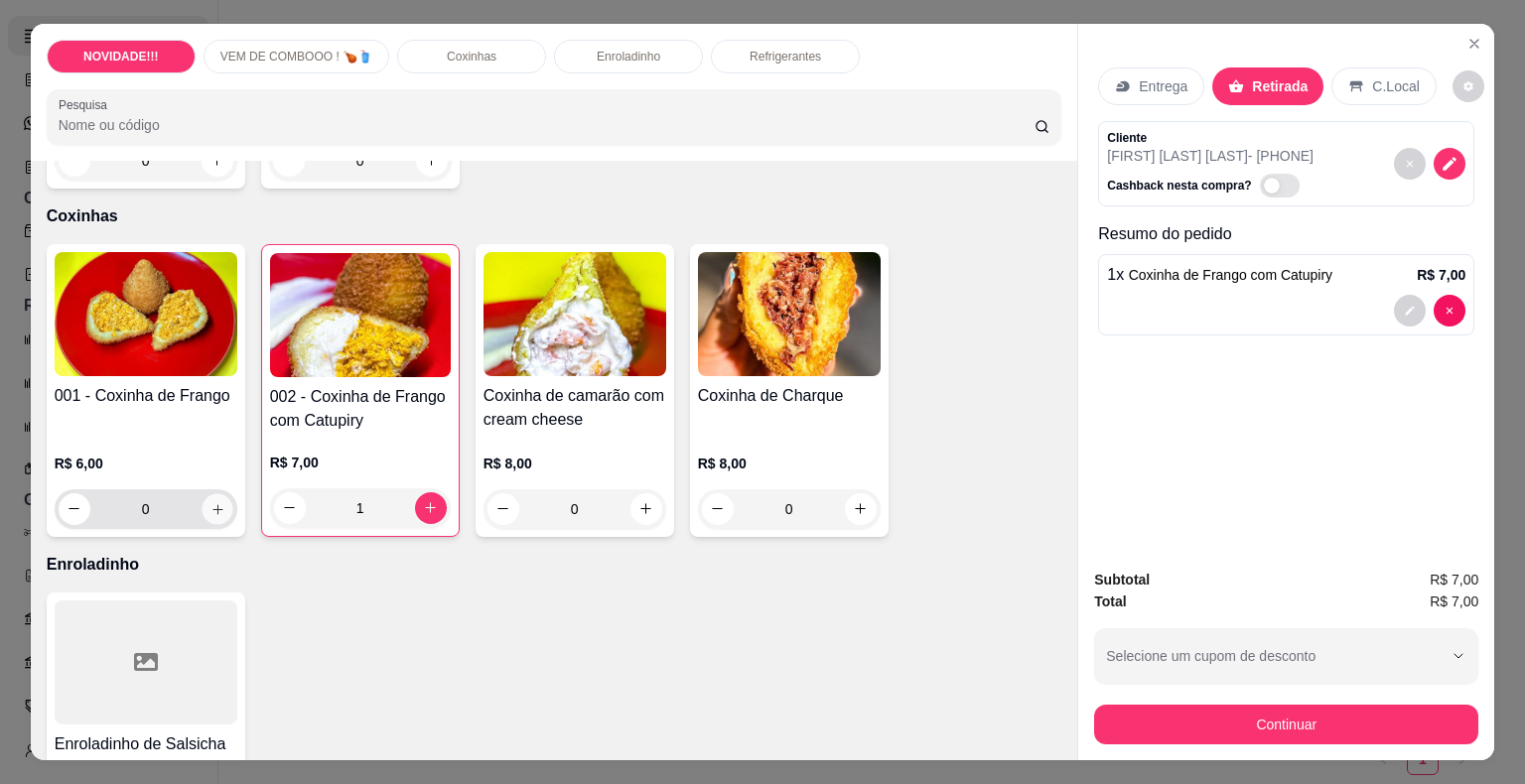 click at bounding box center [216, 508] 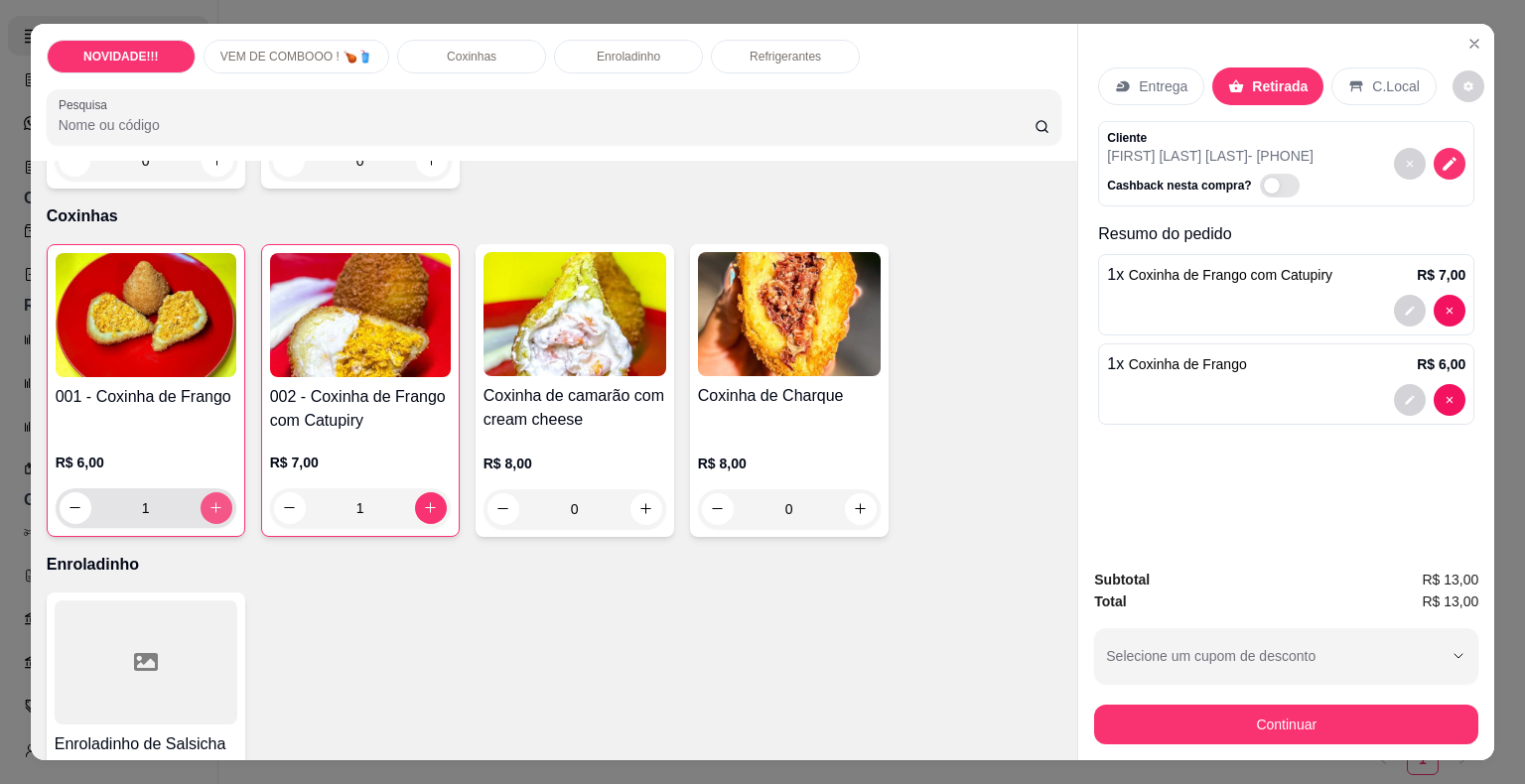 click at bounding box center (216, 508) 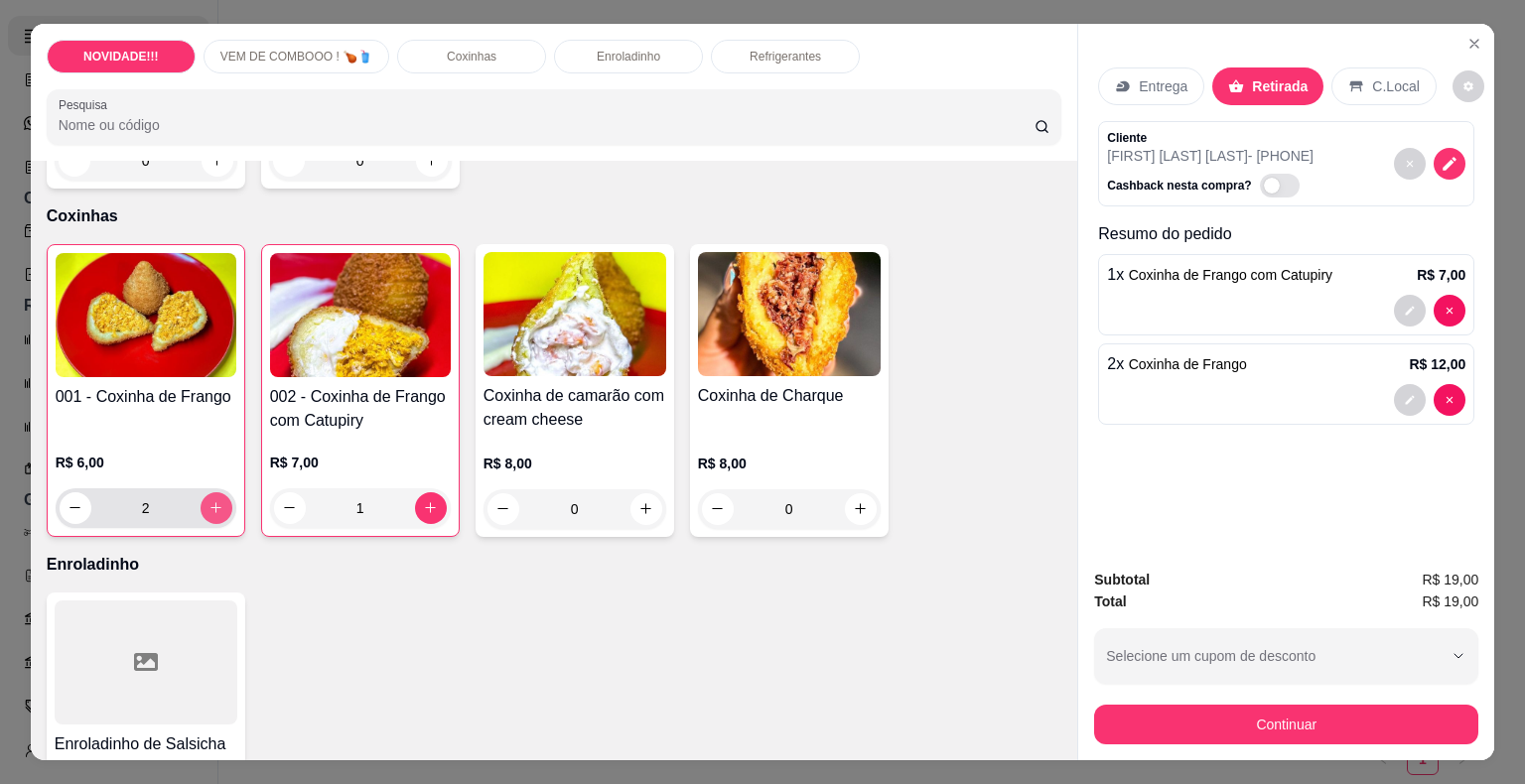 click at bounding box center (216, 508) 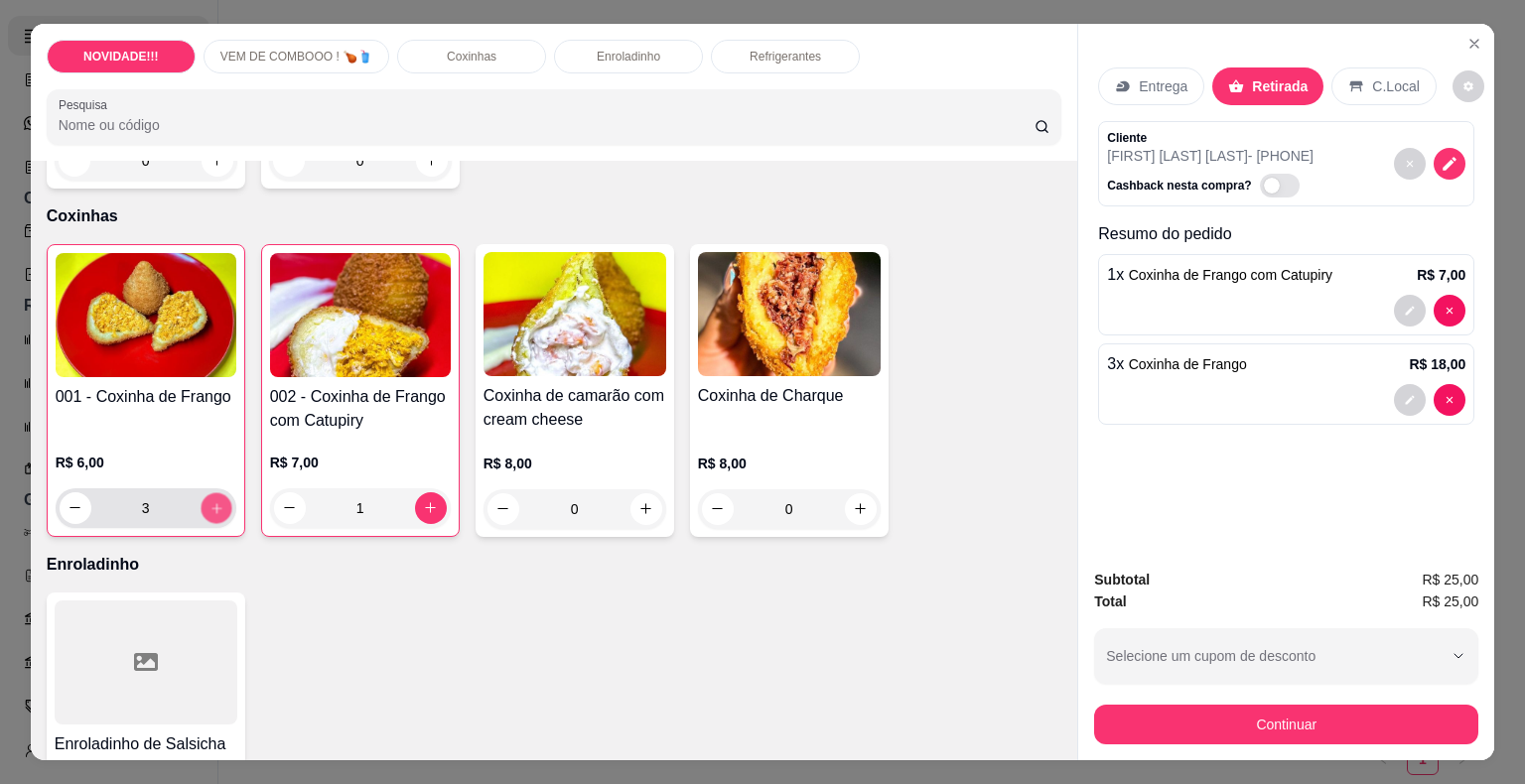 click at bounding box center [215, 507] 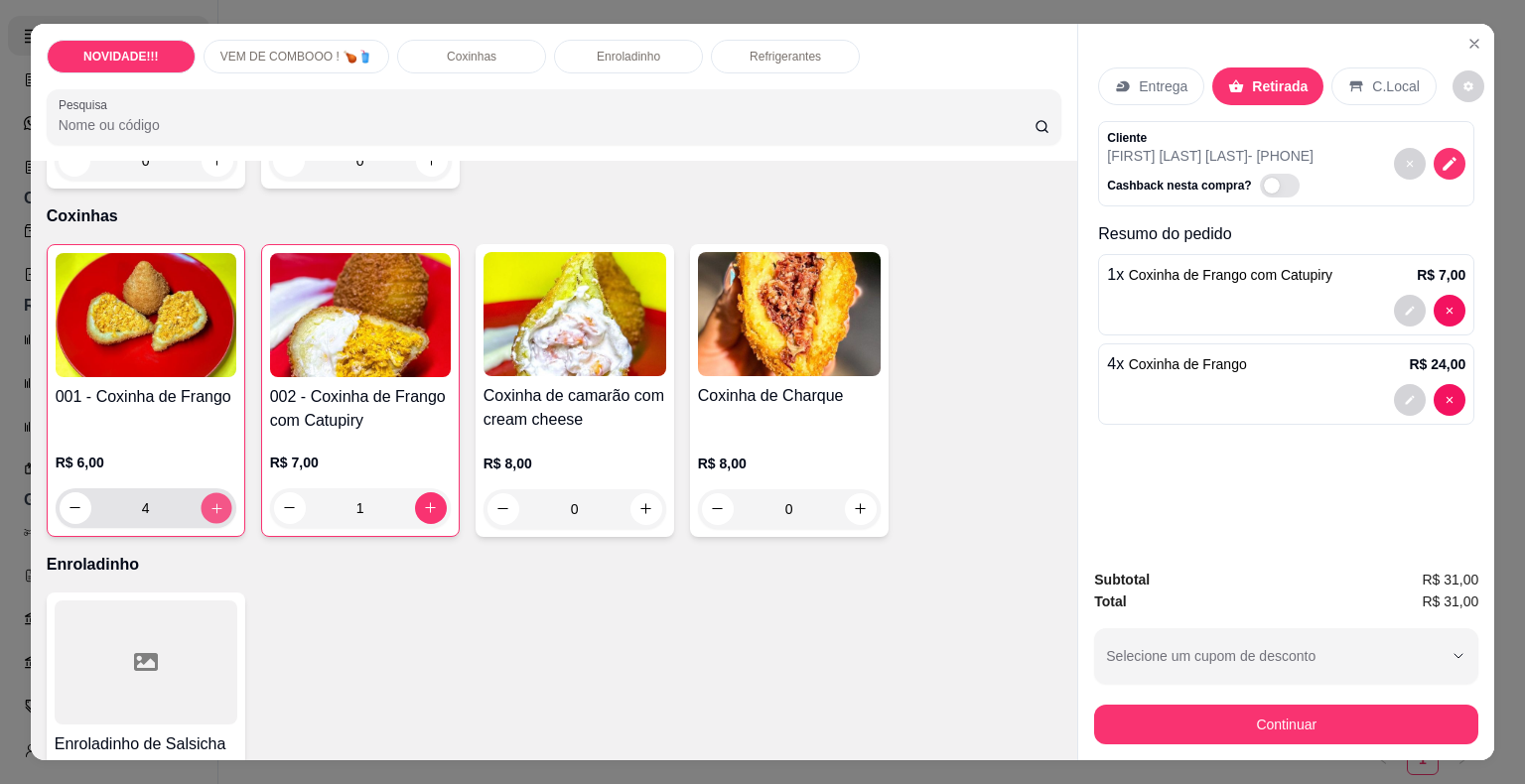 click at bounding box center [215, 507] 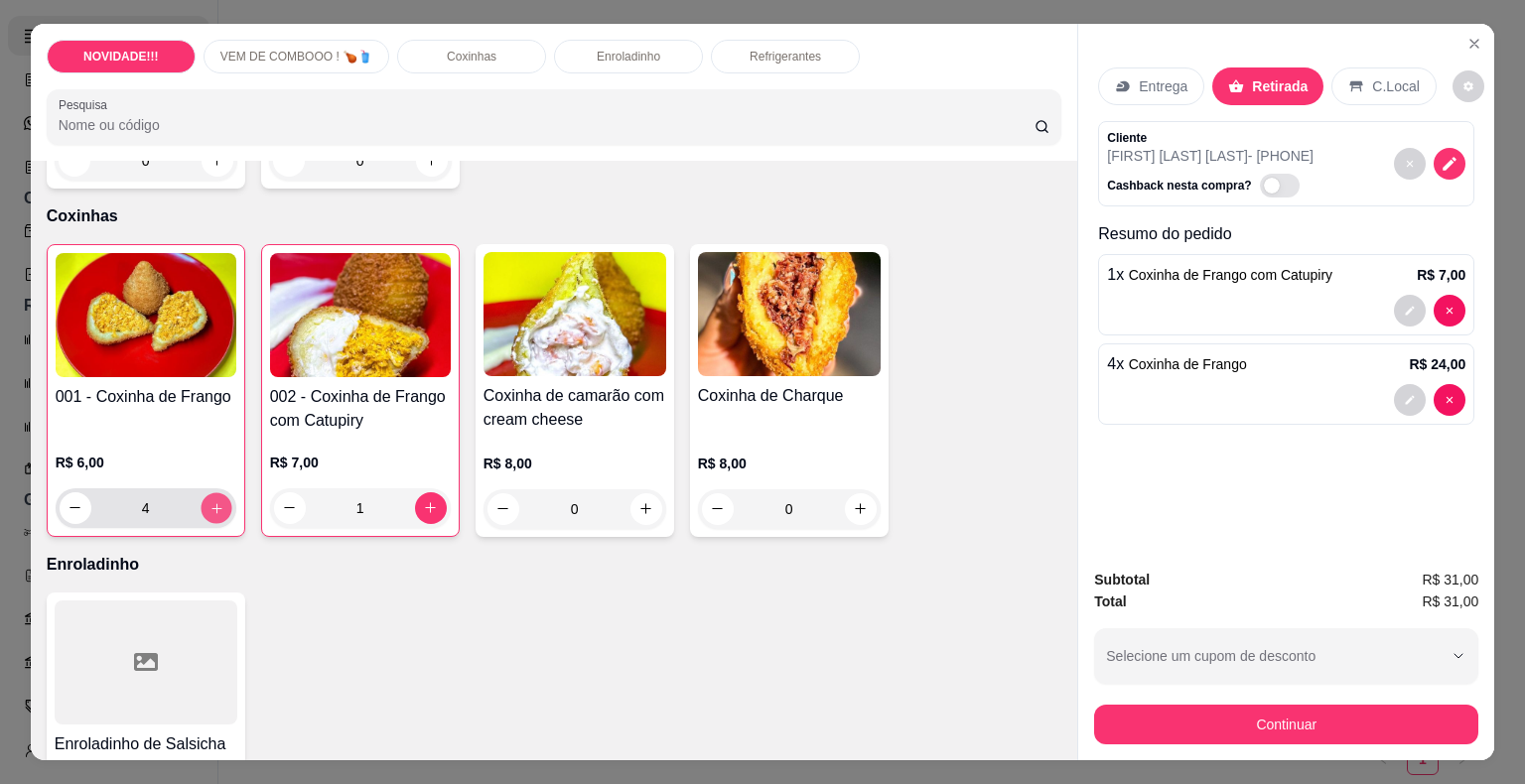 type on "5" 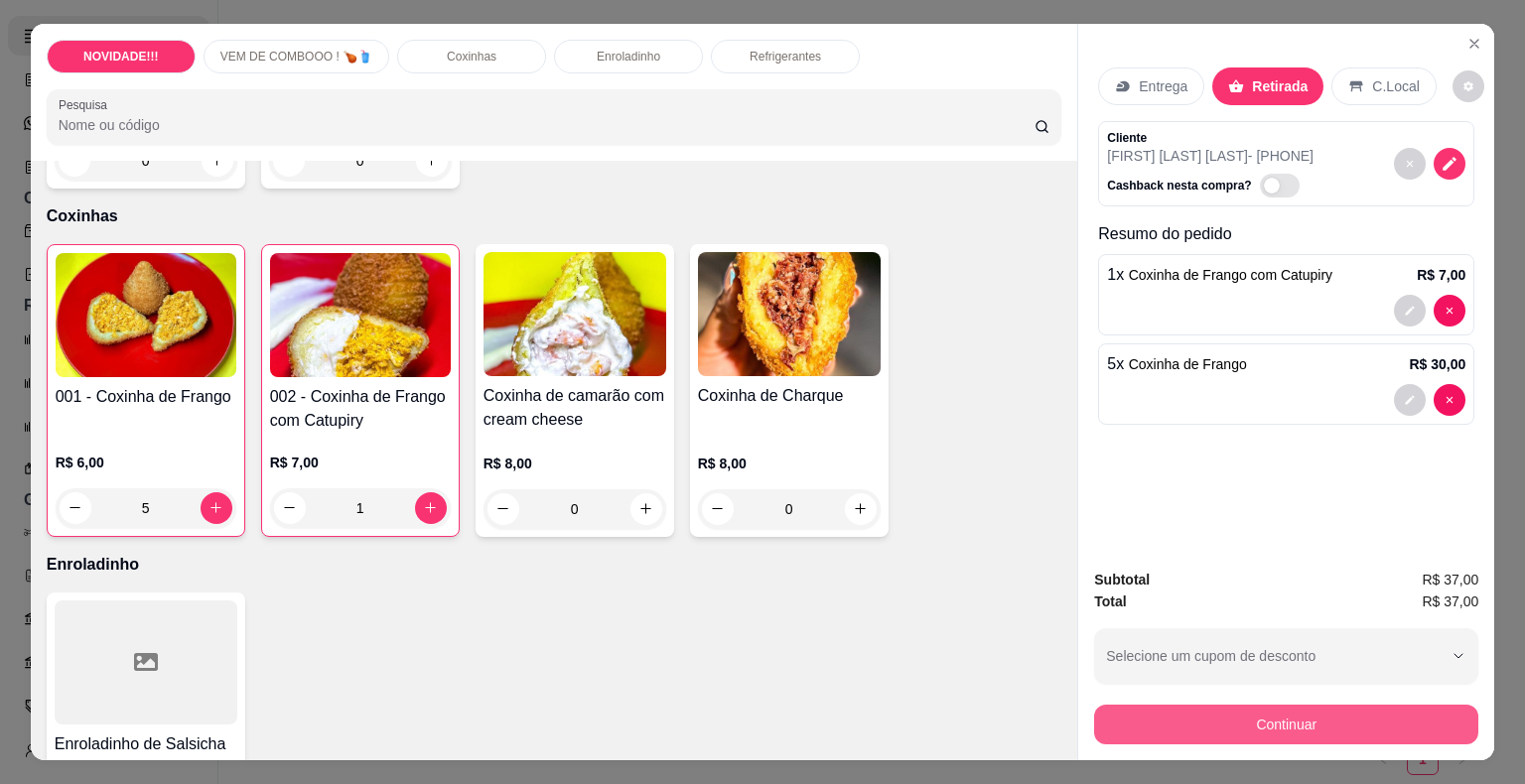 click on "Continuar" at bounding box center [1286, 724] 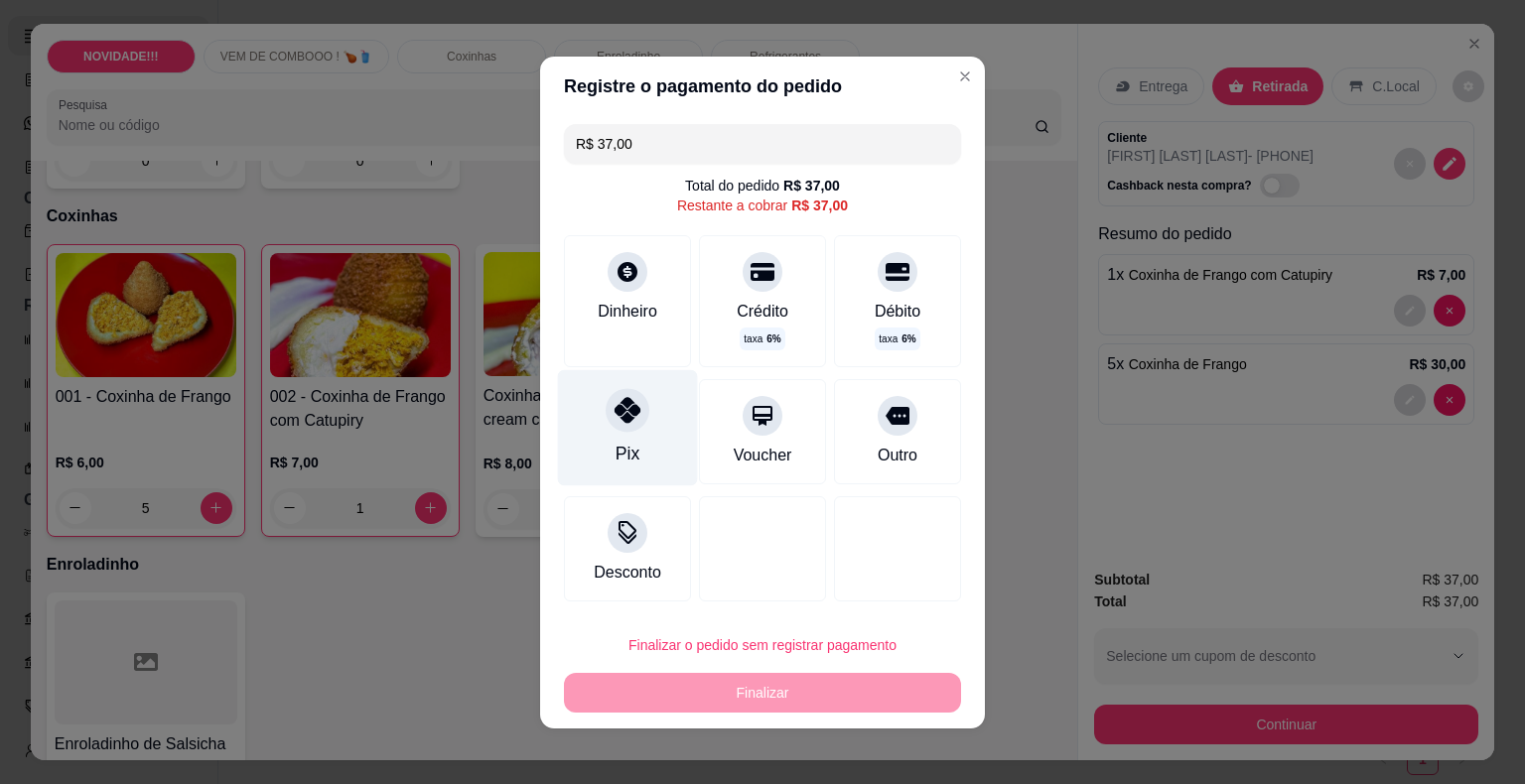 click on "Pix" at bounding box center (627, 454) 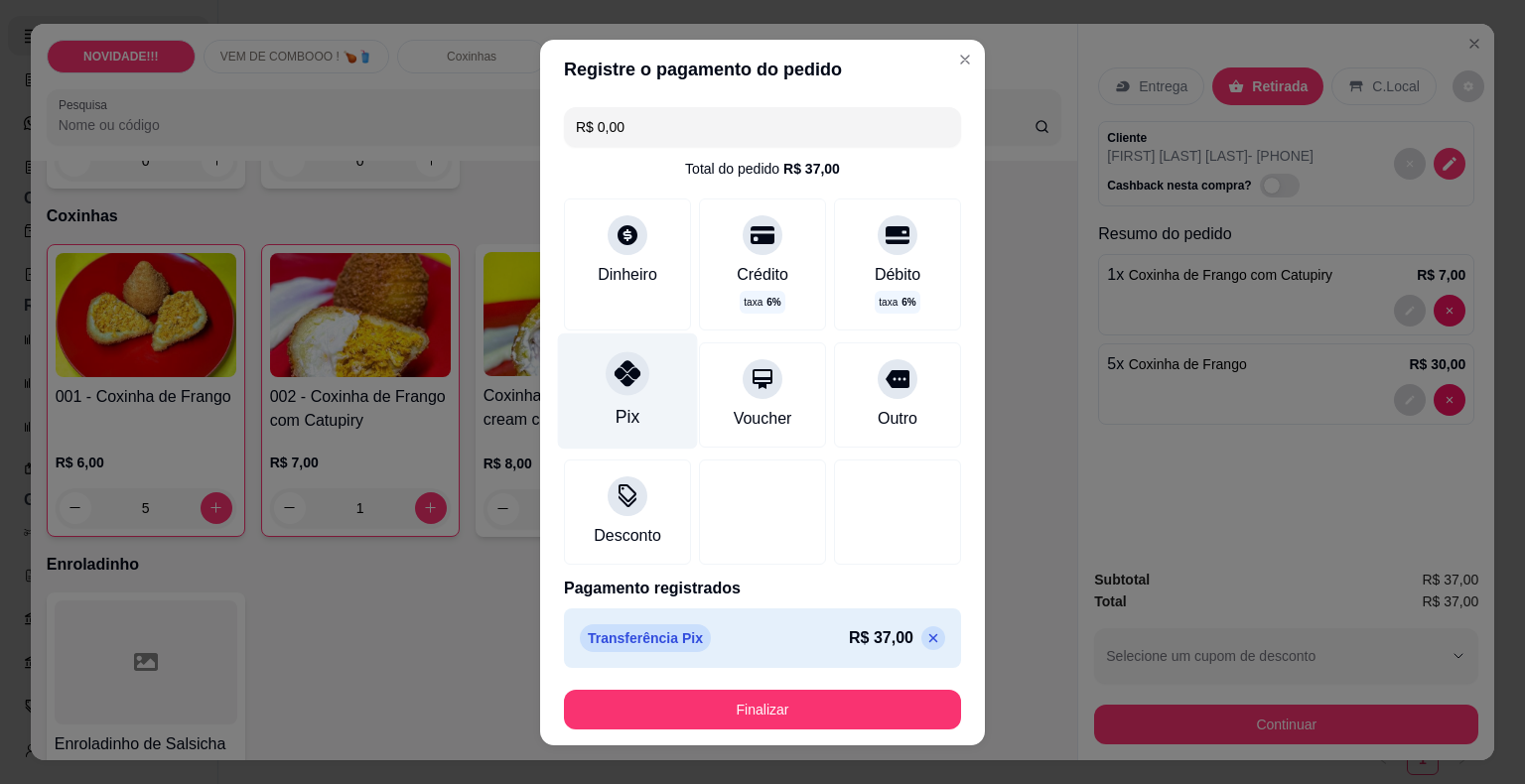 type on "R$ 0,00" 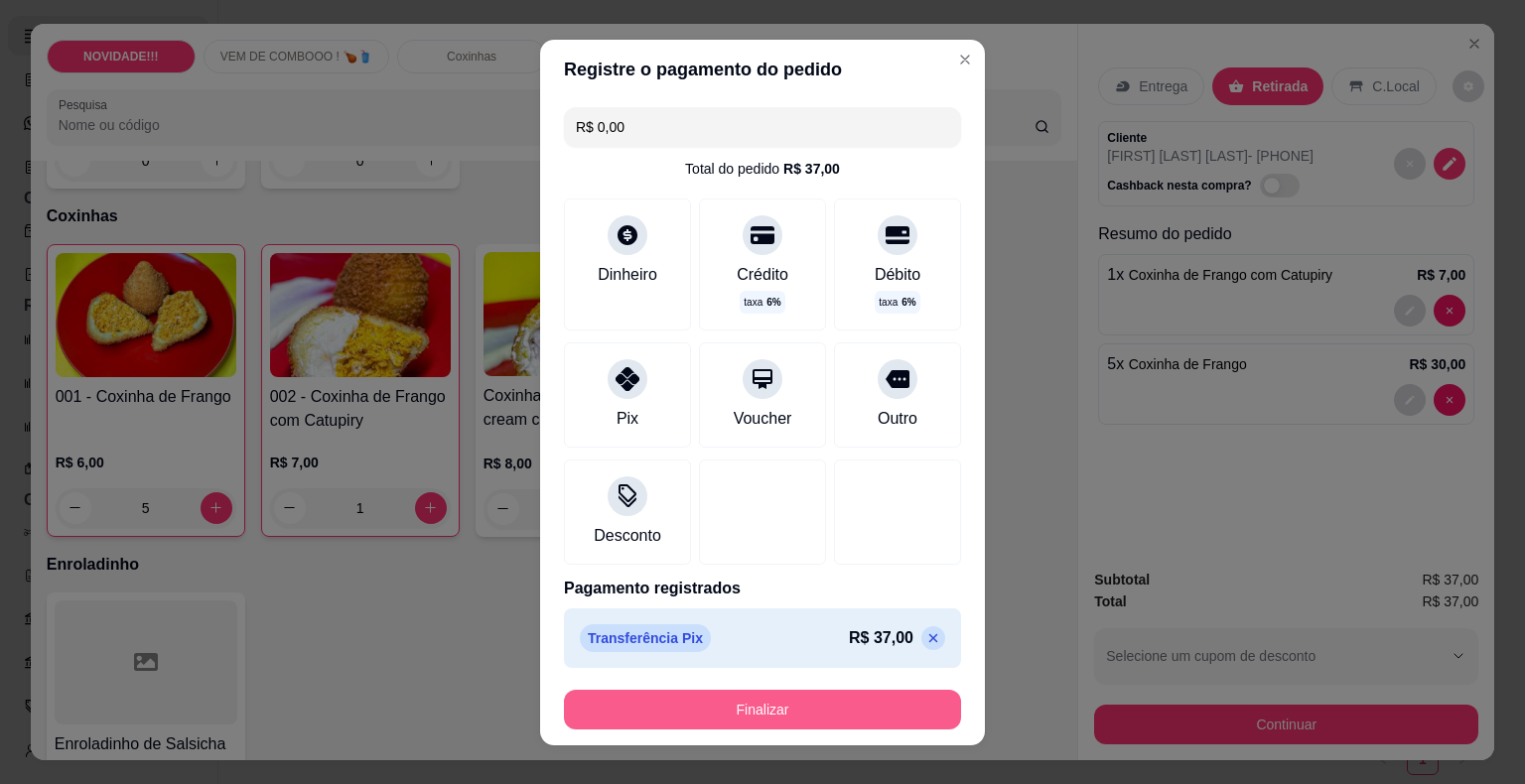 click on "Finalizar" at bounding box center (762, 710) 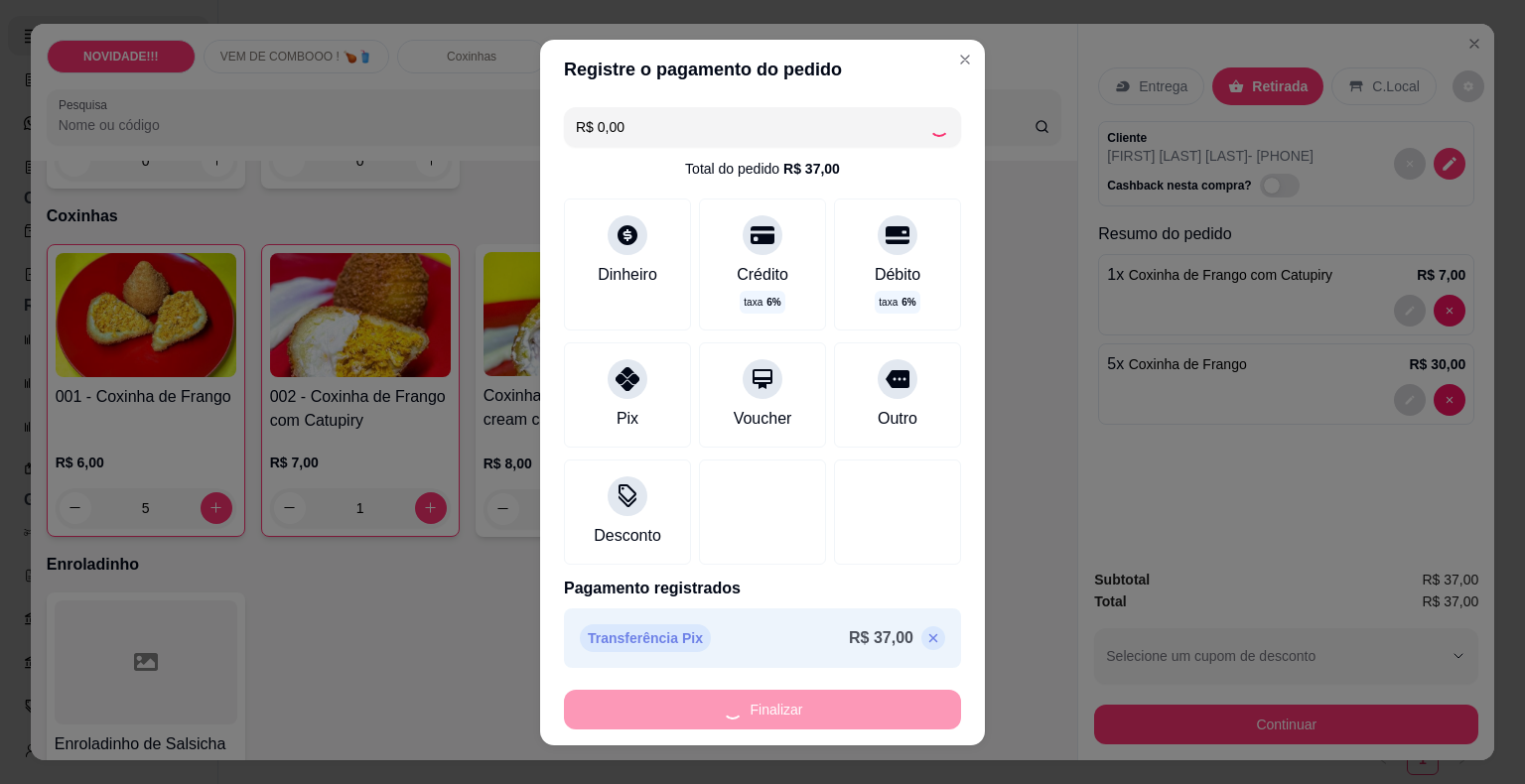 type on "0" 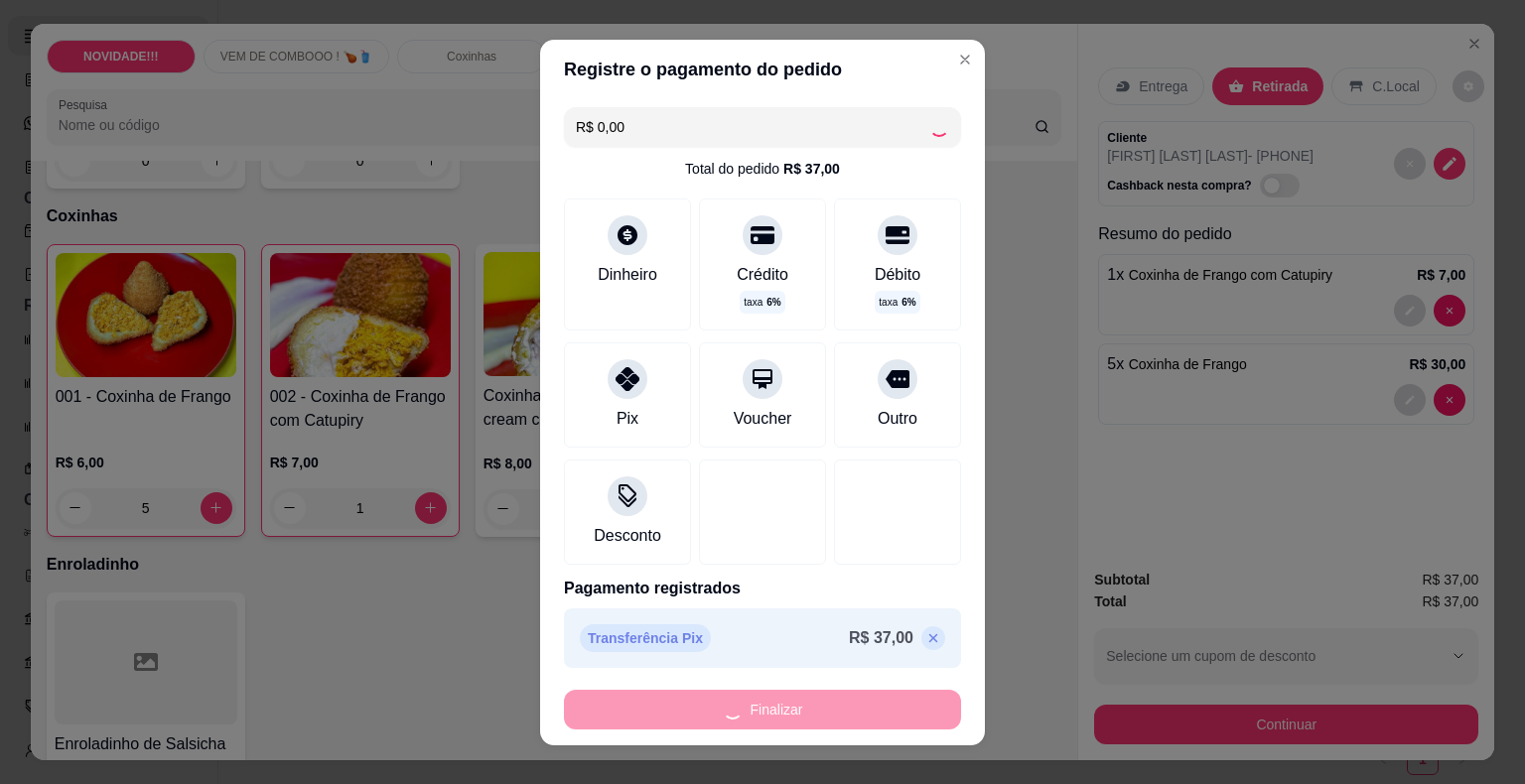 type on "0" 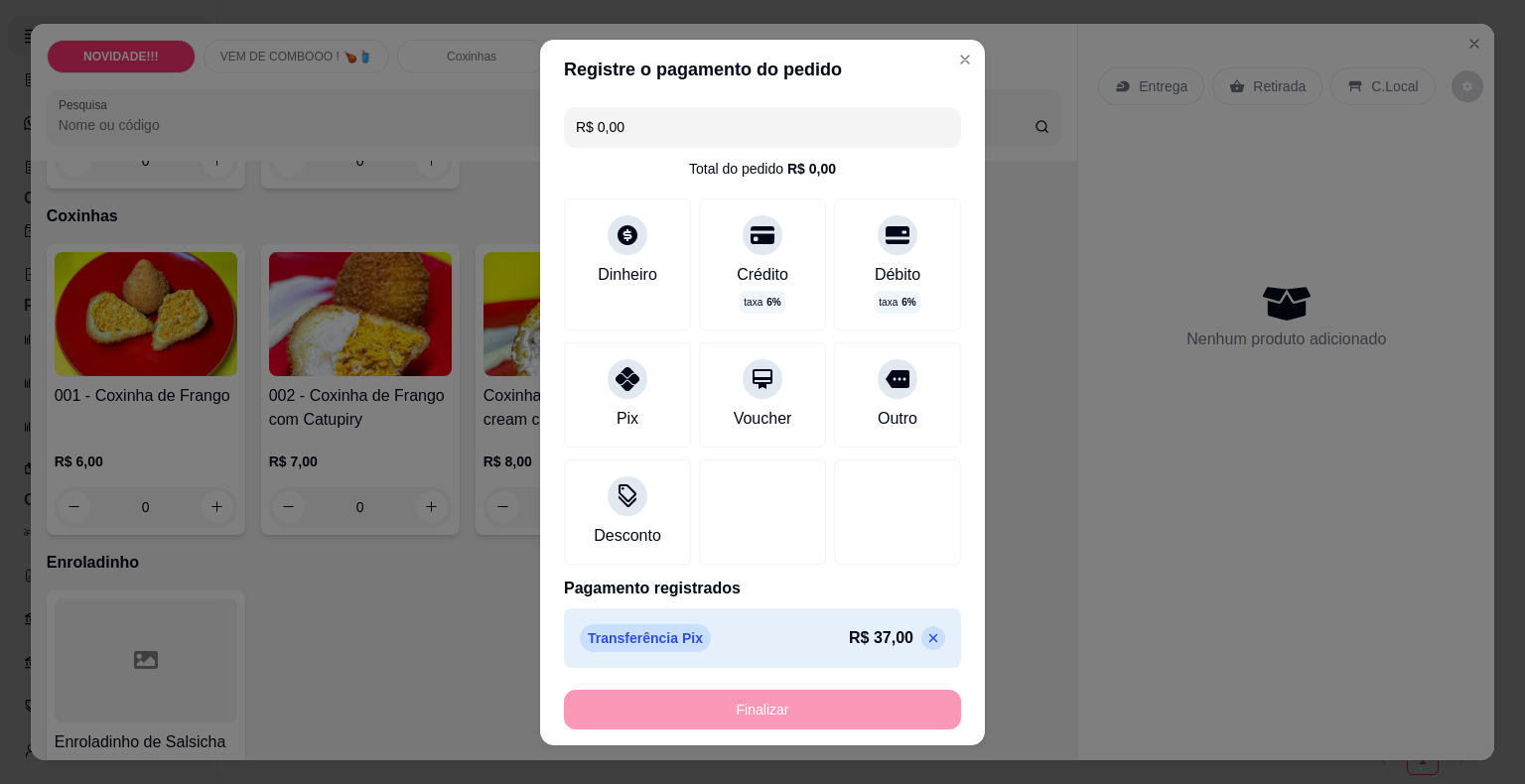 type on "-R$ 37,00" 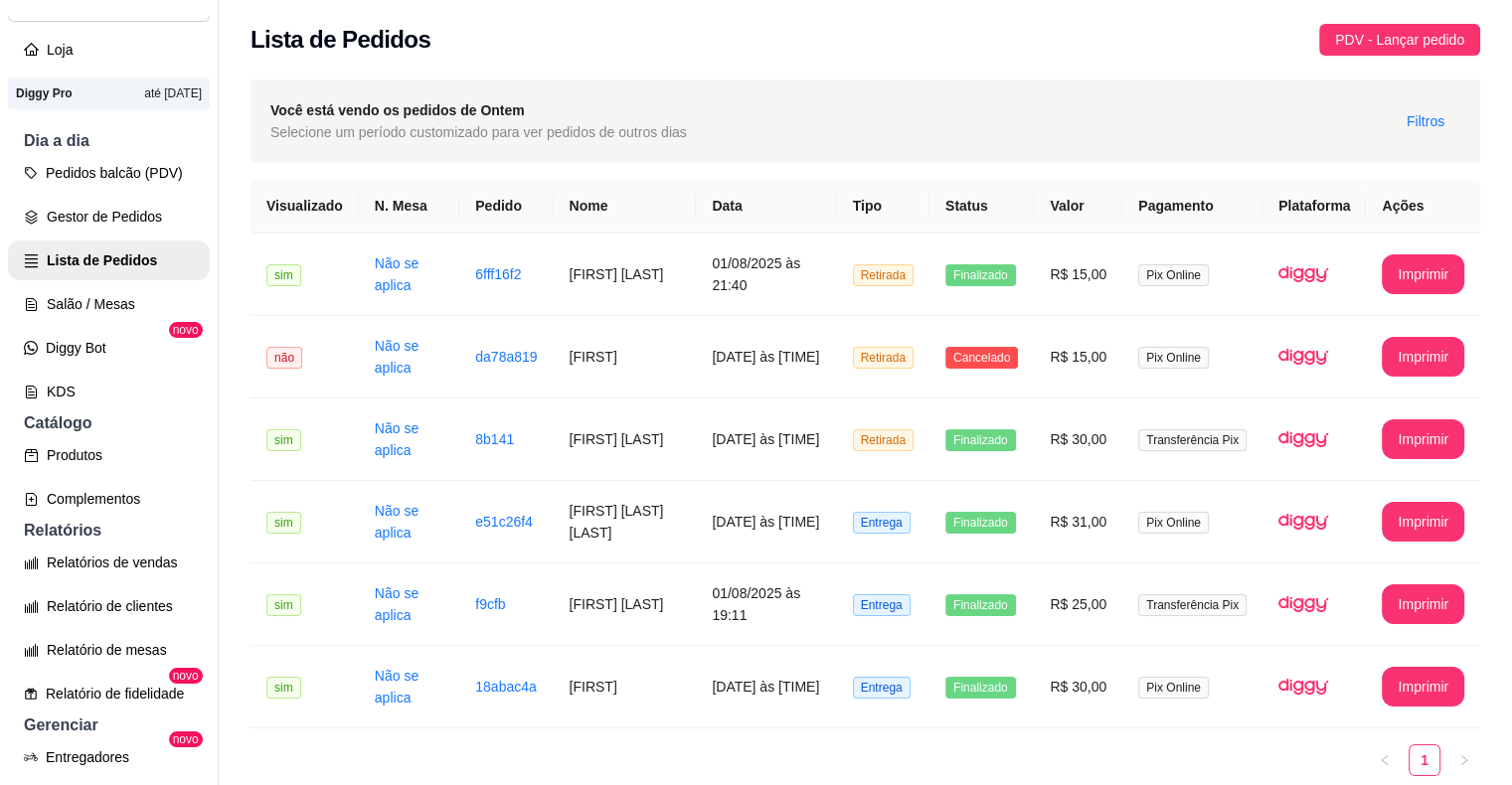scroll, scrollTop: 18, scrollLeft: 0, axis: vertical 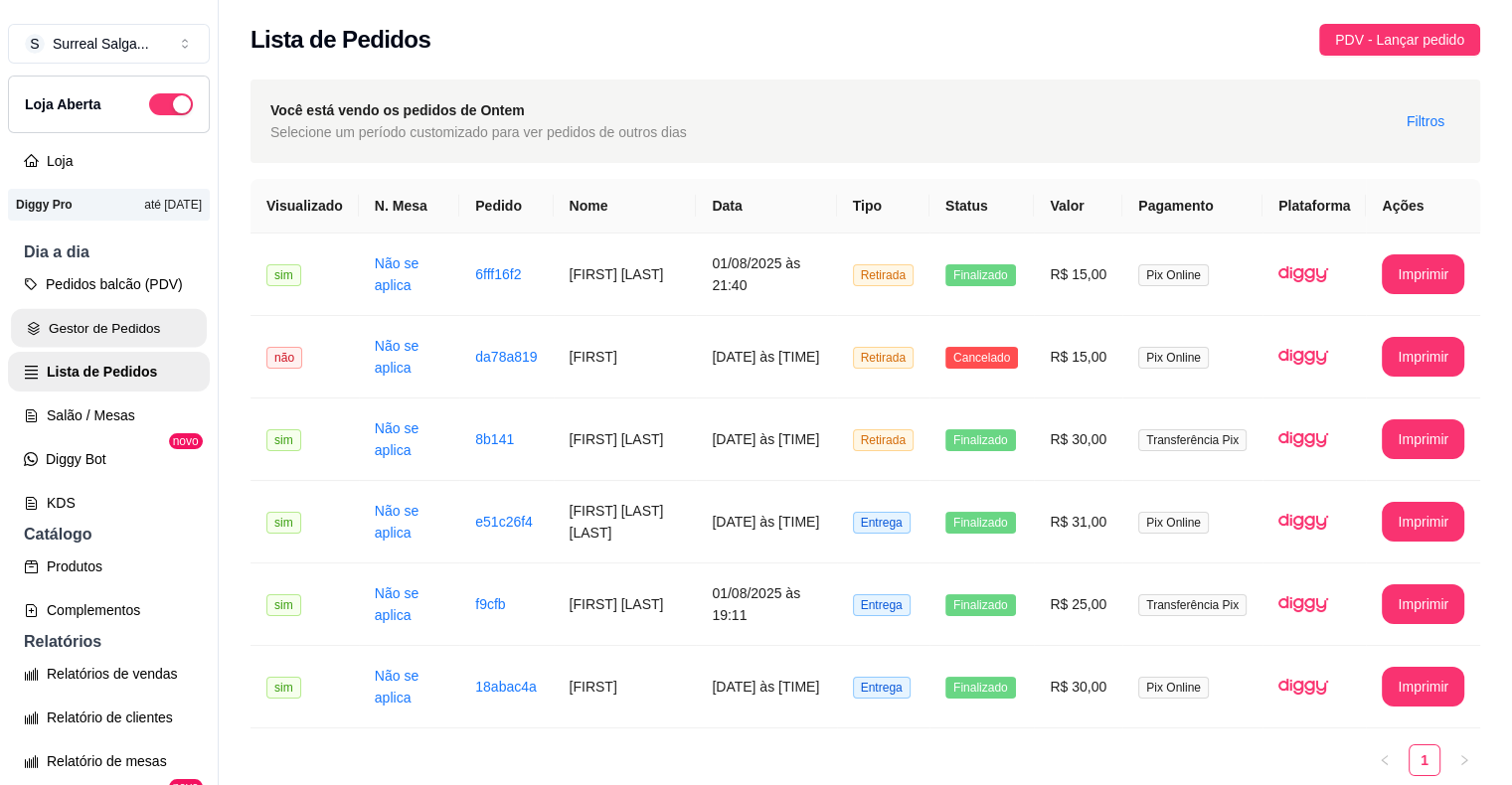 click on "Gestor de Pedidos" at bounding box center [108, 328] 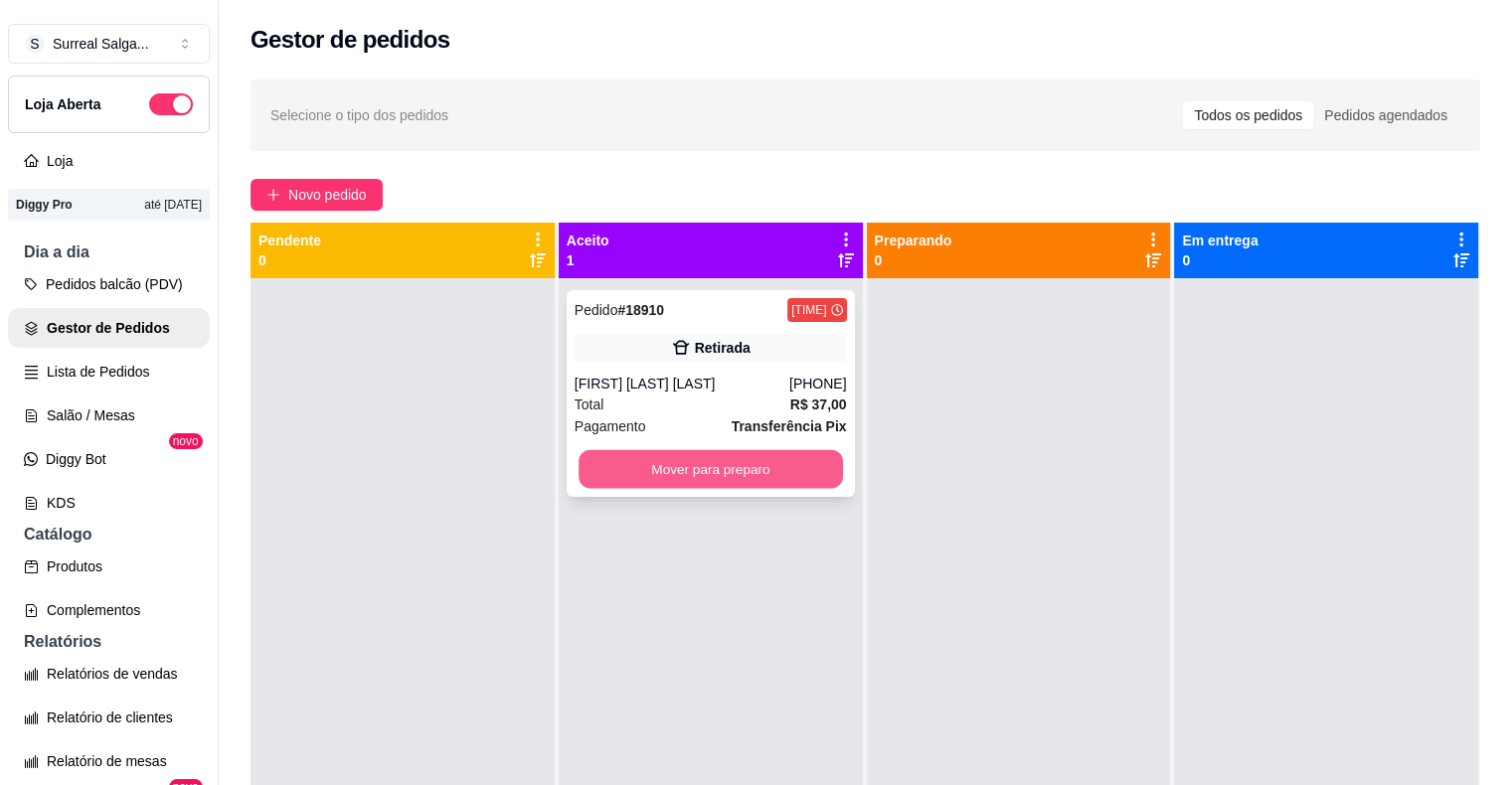 click on "Mover para preparo" at bounding box center (711, 469) 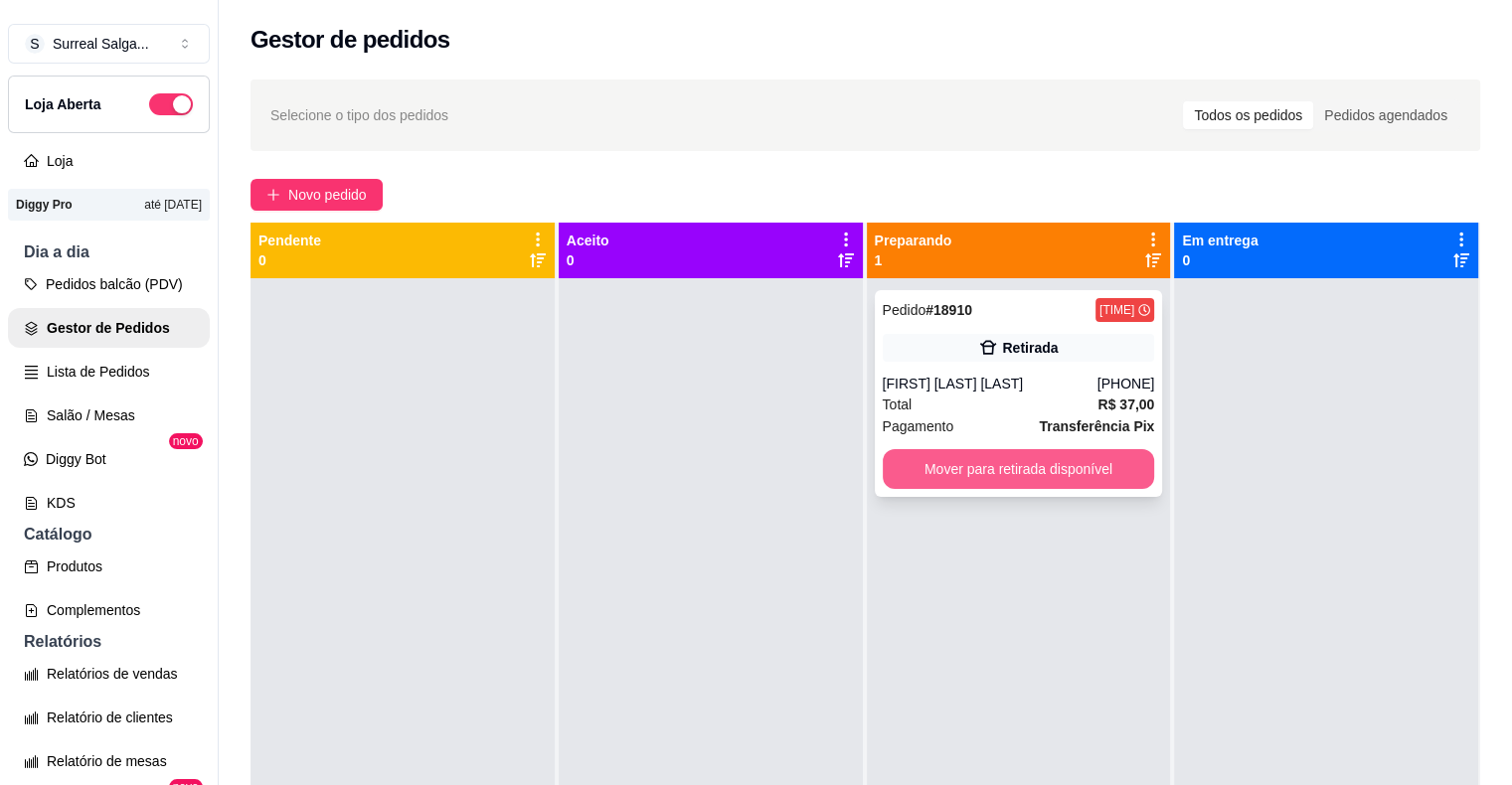 click on "Mover para retirada disponível" at bounding box center [1019, 469] 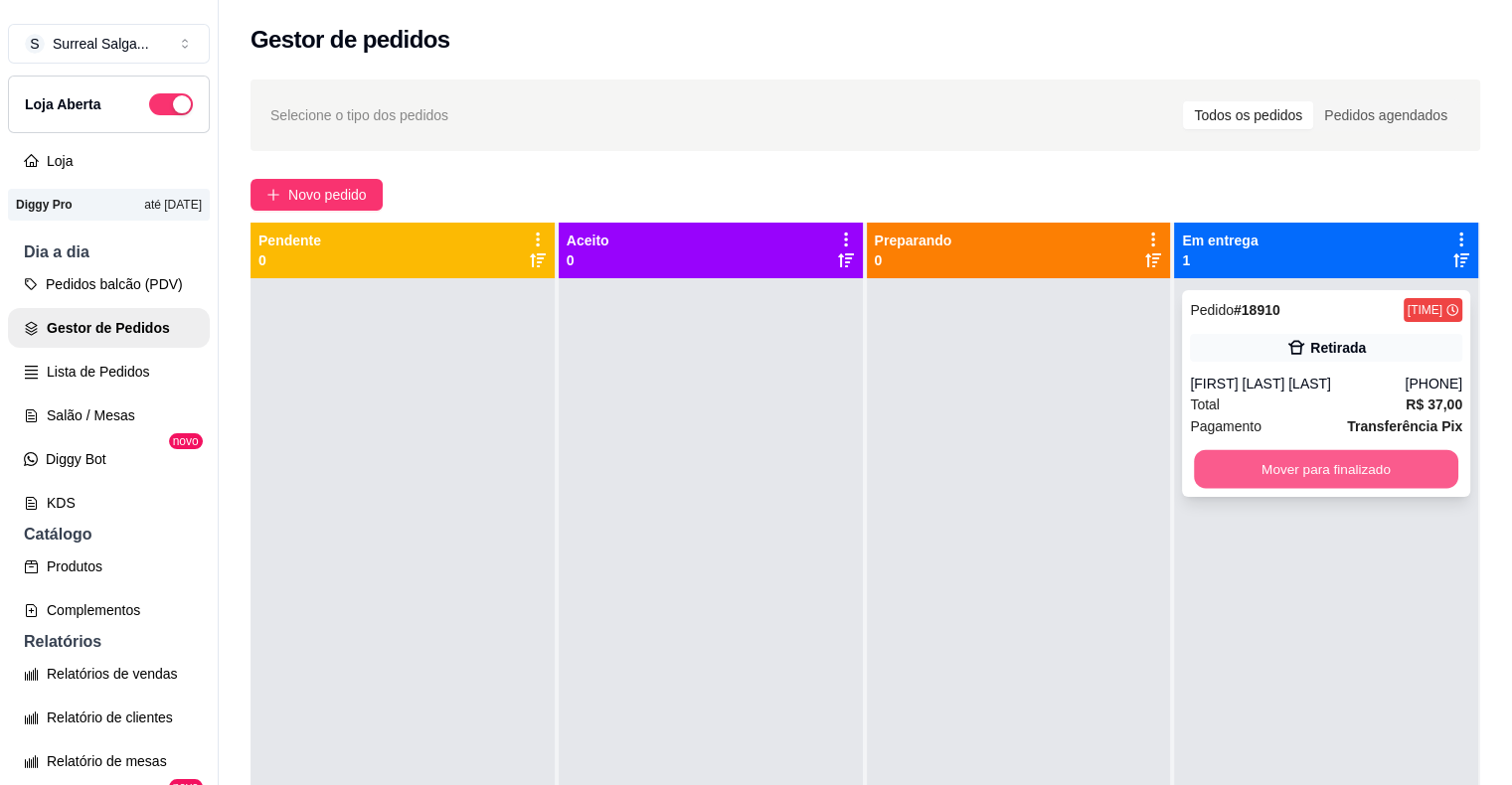 click on "Mover para finalizado" at bounding box center (1326, 469) 